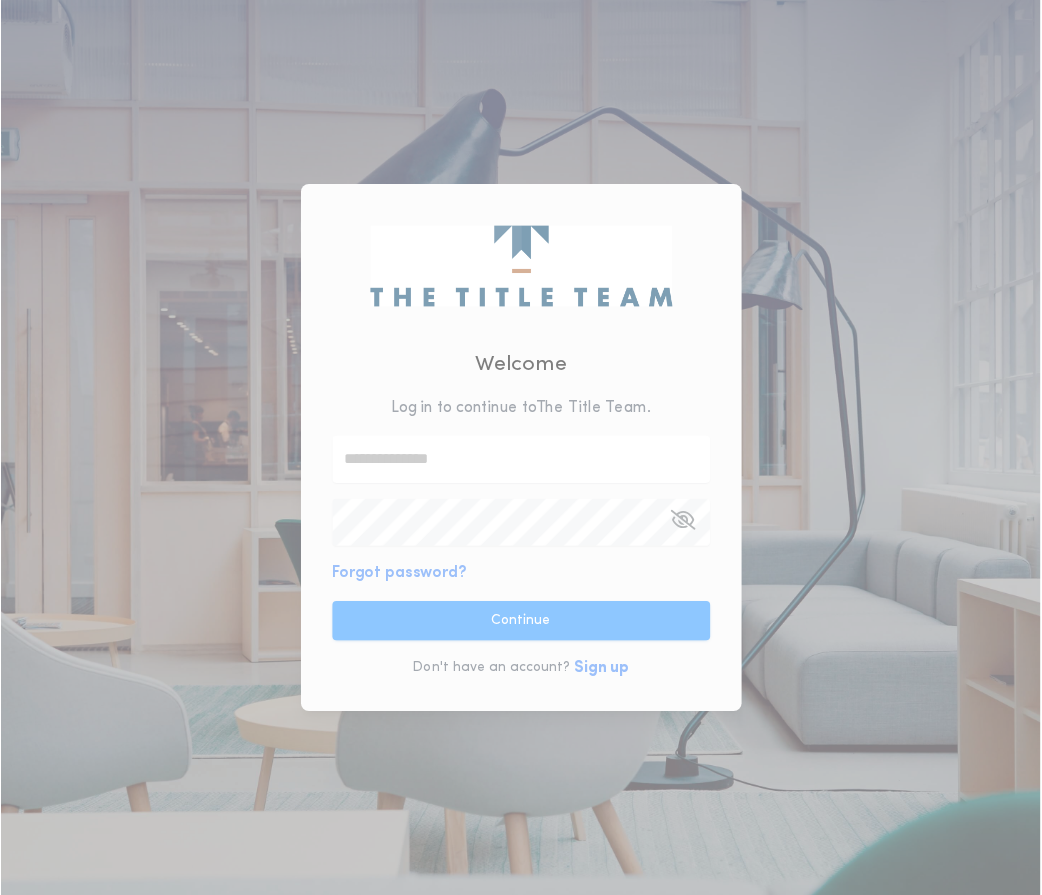 scroll, scrollTop: 0, scrollLeft: 0, axis: both 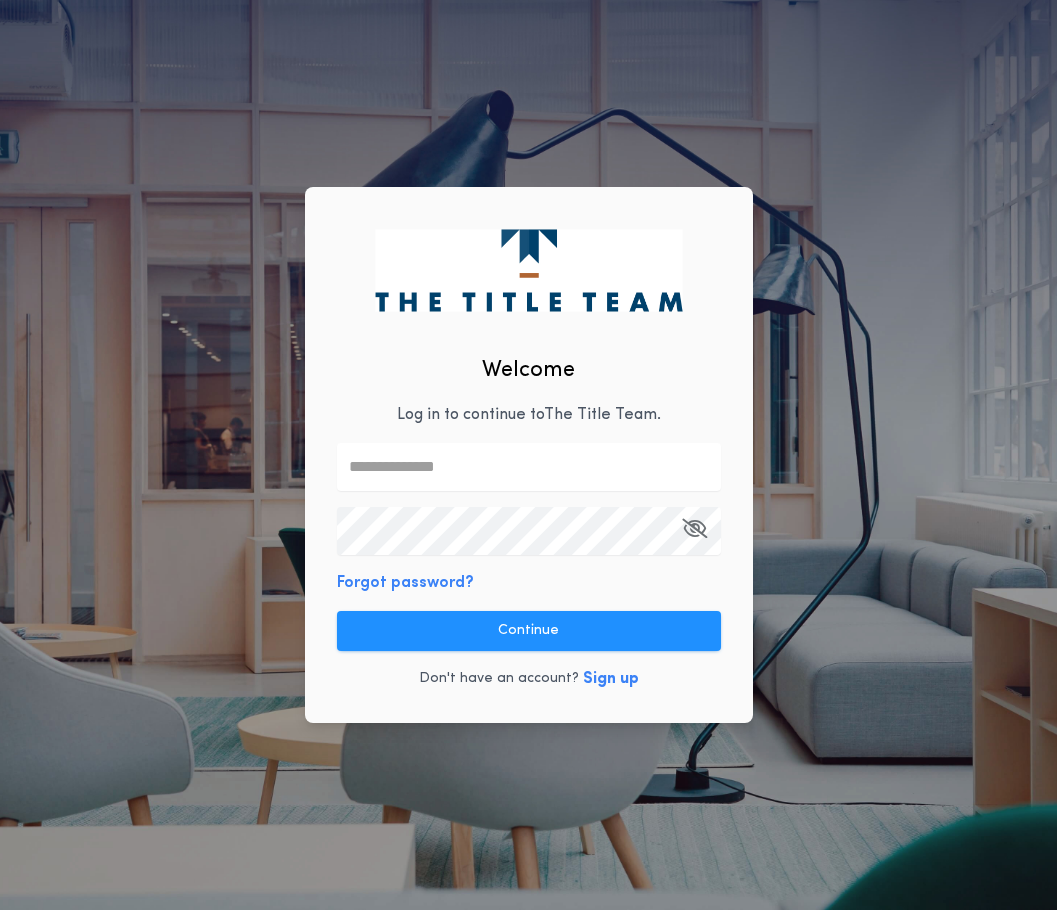 click at bounding box center (529, 467) 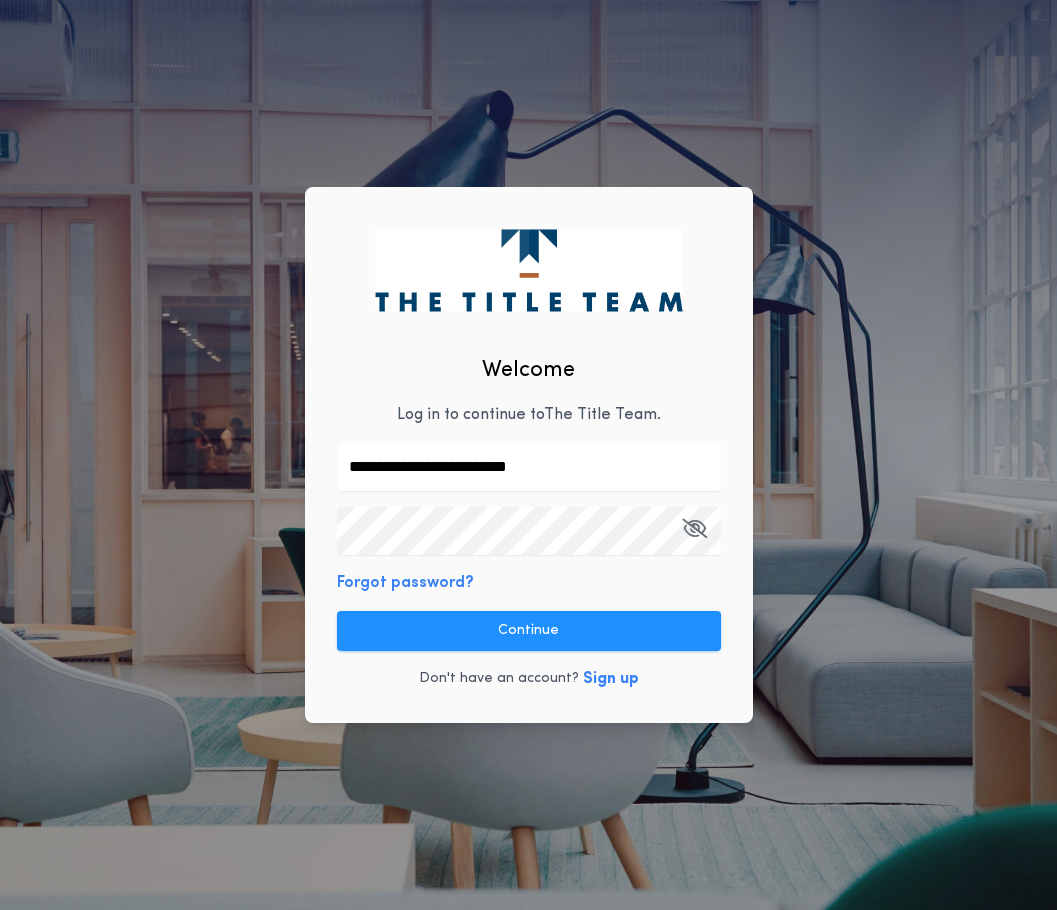 type on "**********" 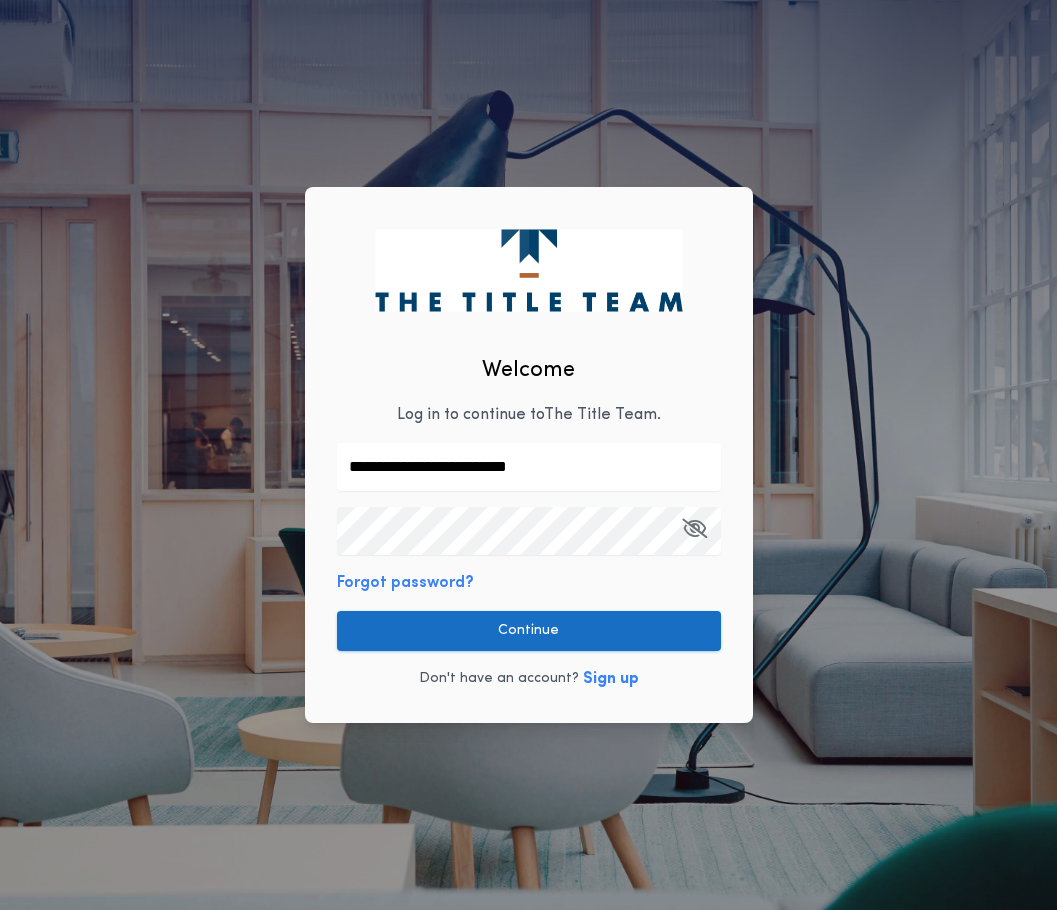 click on "Continue" at bounding box center (529, 631) 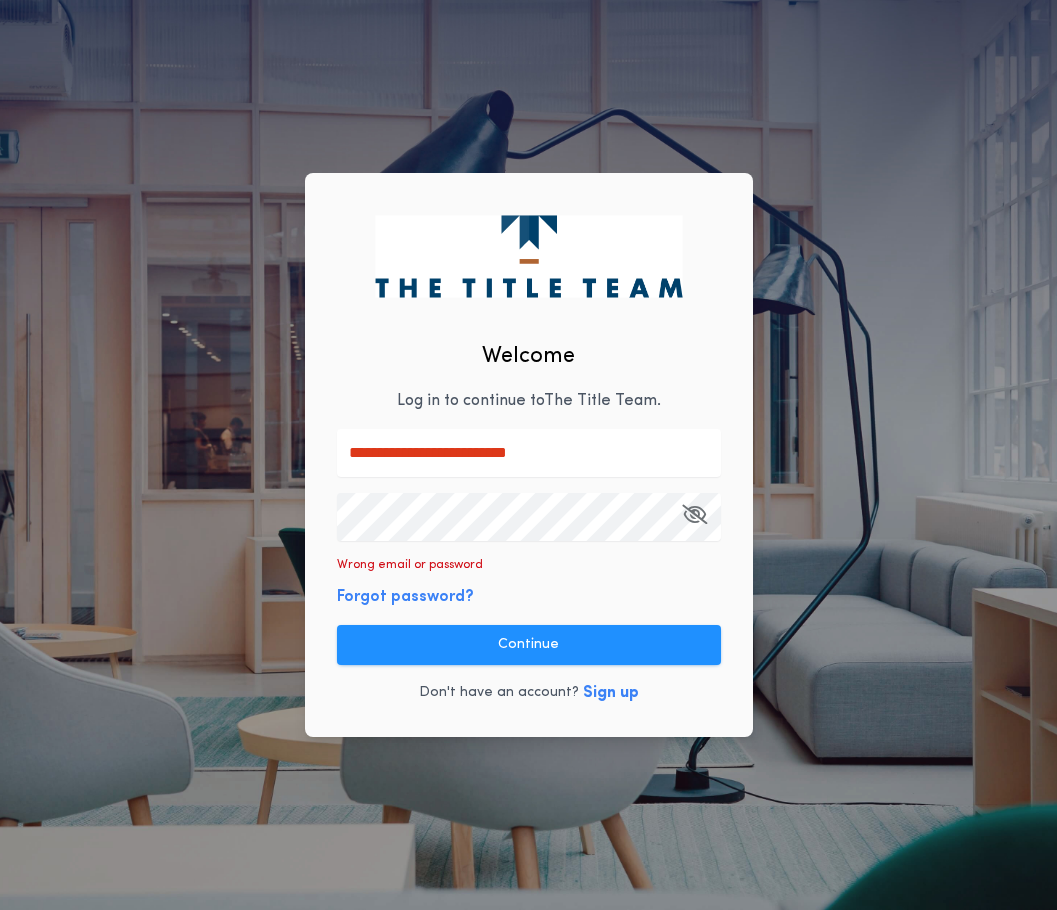 click at bounding box center (694, 514) 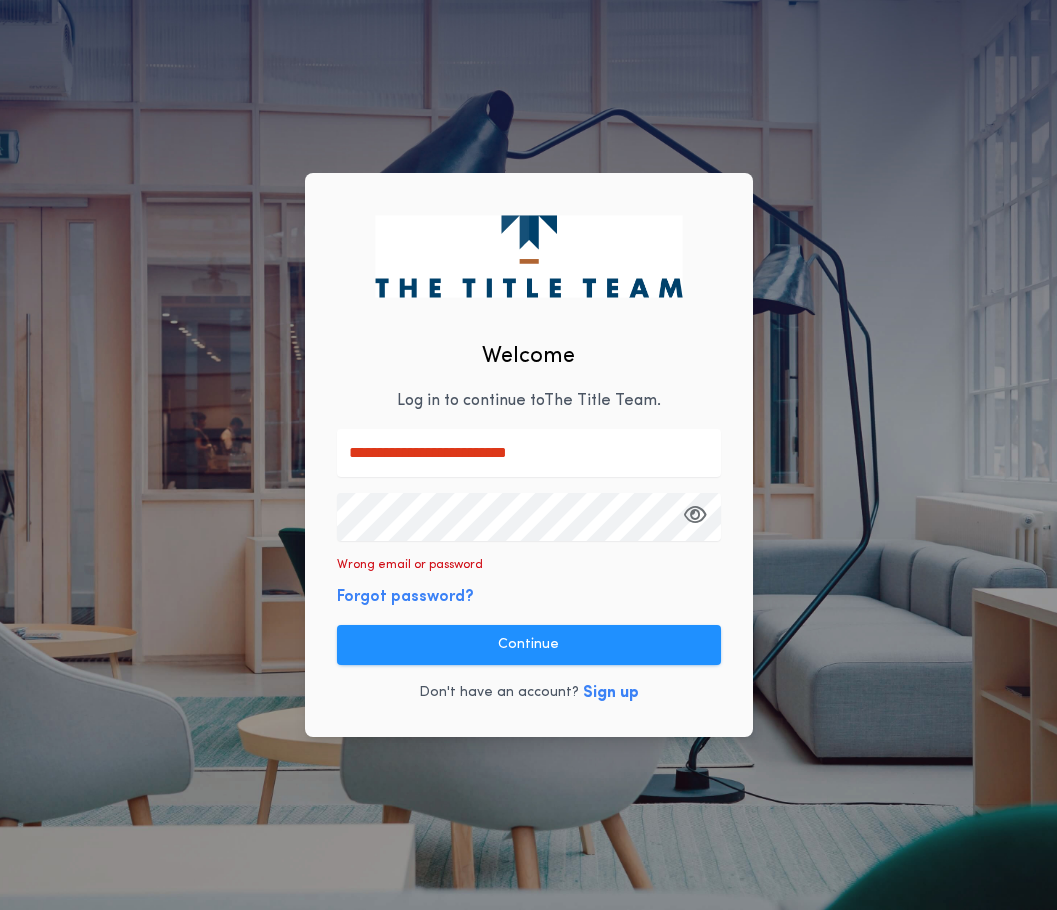 click on "**********" at bounding box center [528, 455] 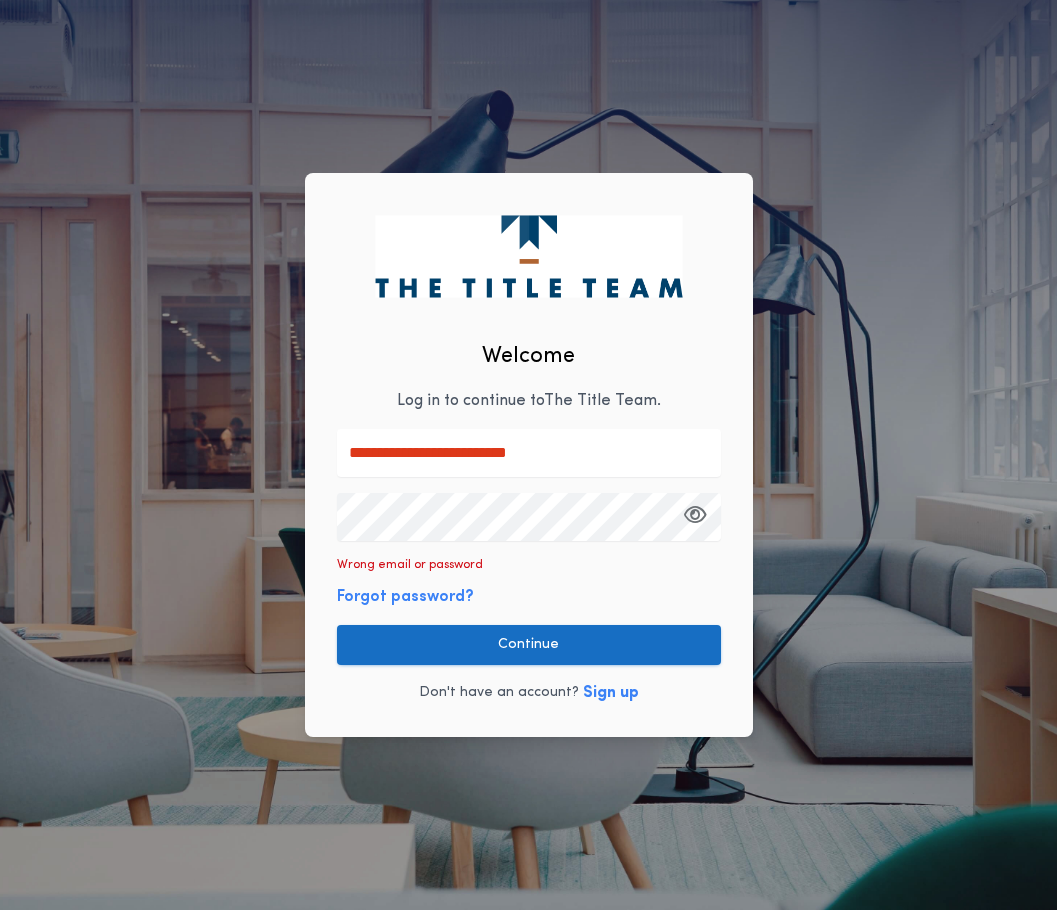 click on "Continue" at bounding box center (529, 645) 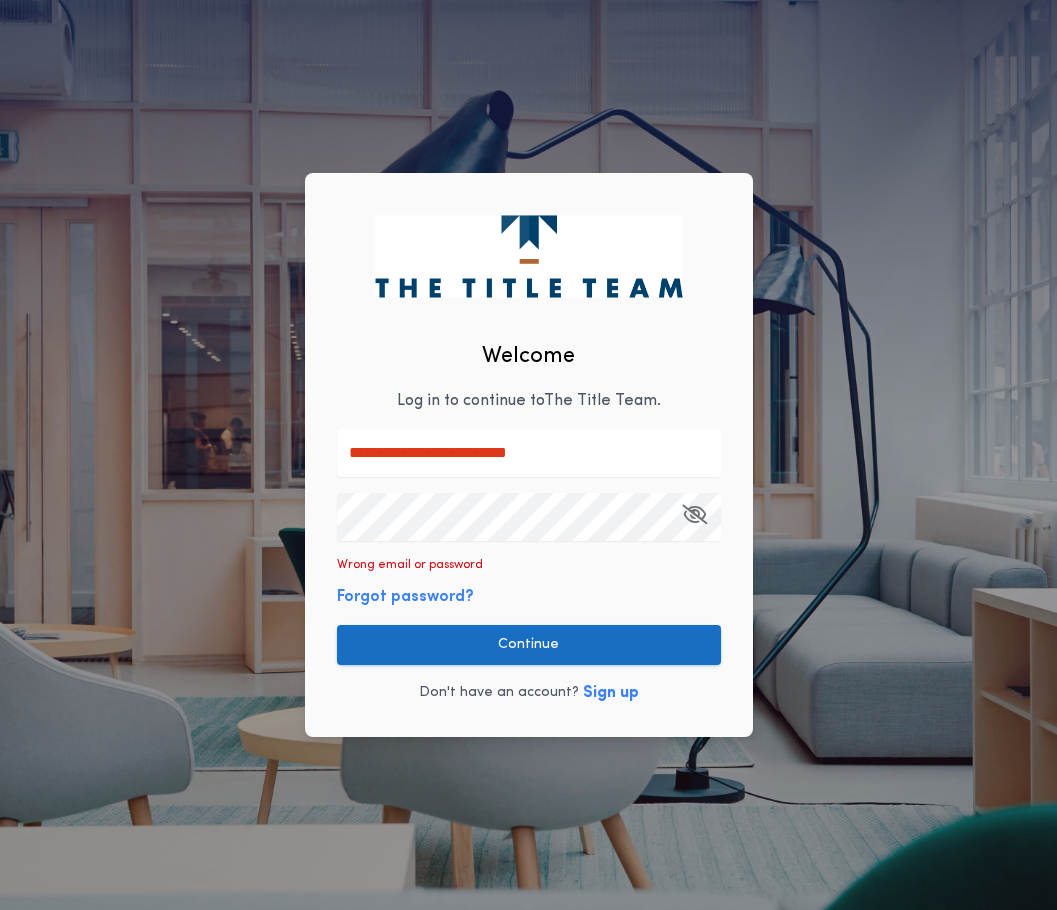 click on "Continue" at bounding box center (529, 645) 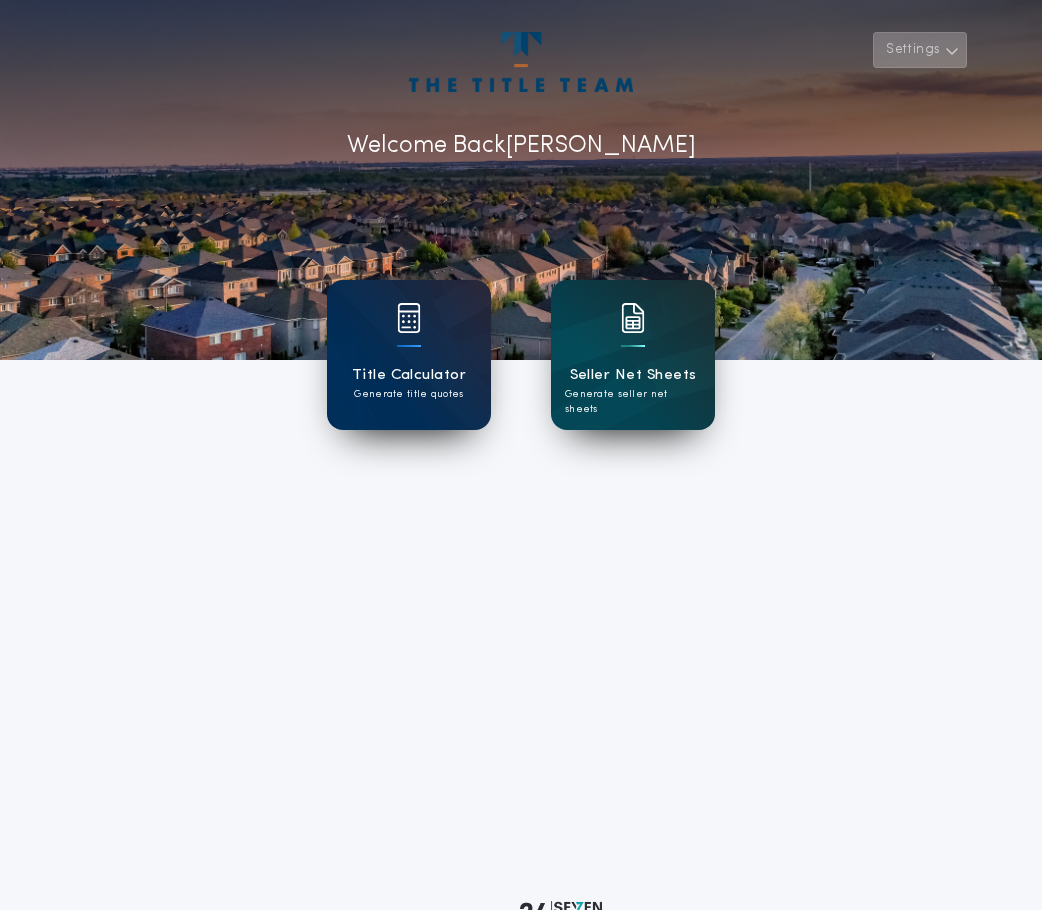 click on "Settings" at bounding box center (920, 50) 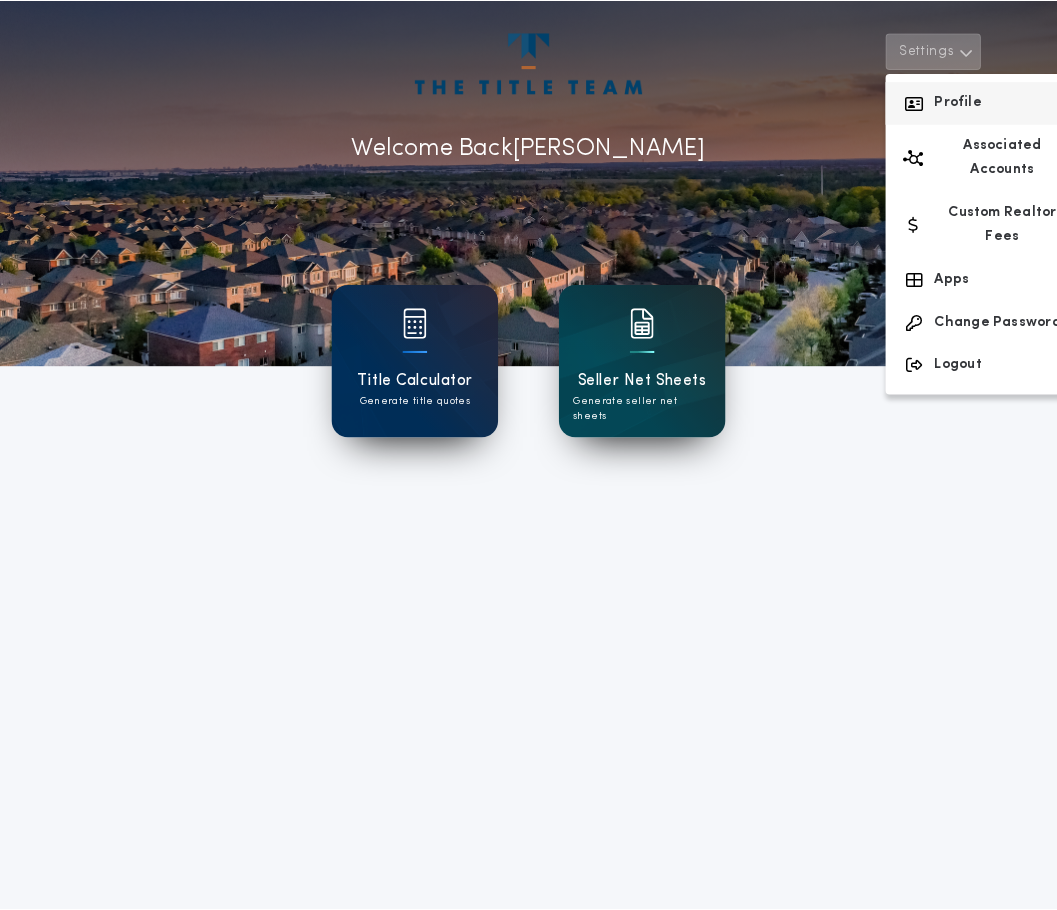 scroll, scrollTop: 0, scrollLeft: 17, axis: horizontal 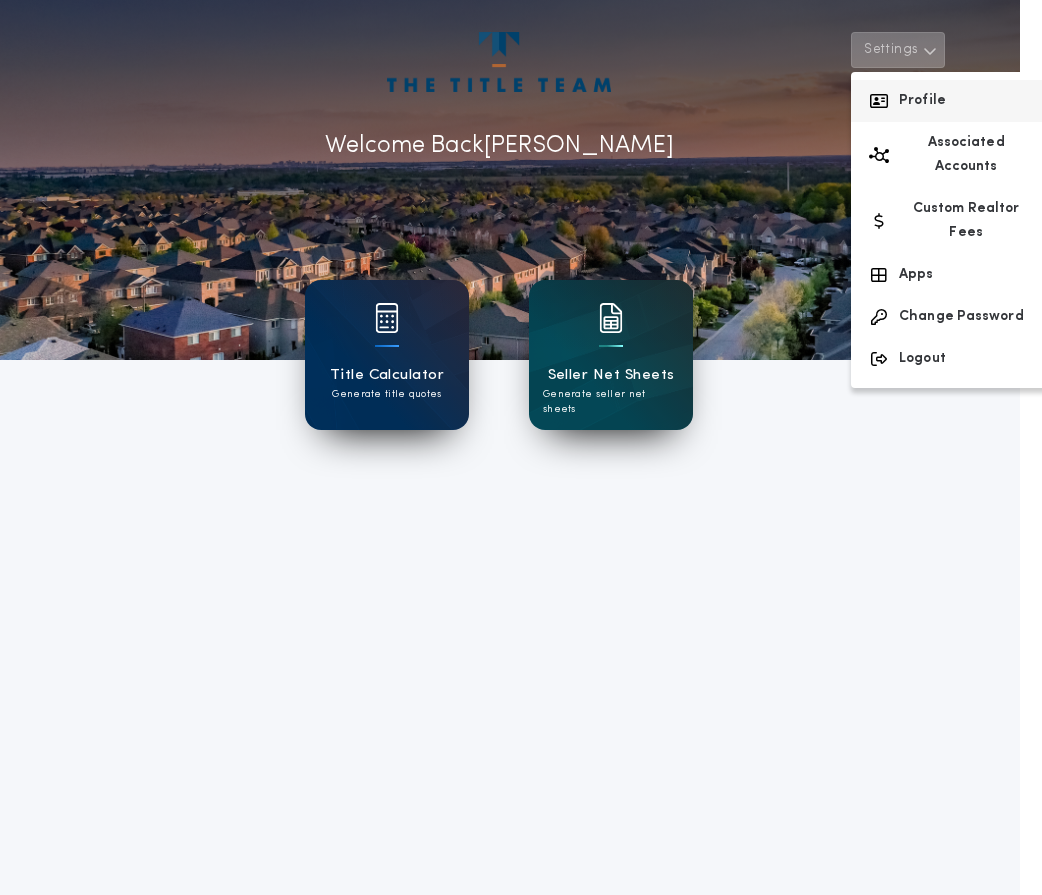 click on "Profile" at bounding box center [950, 101] 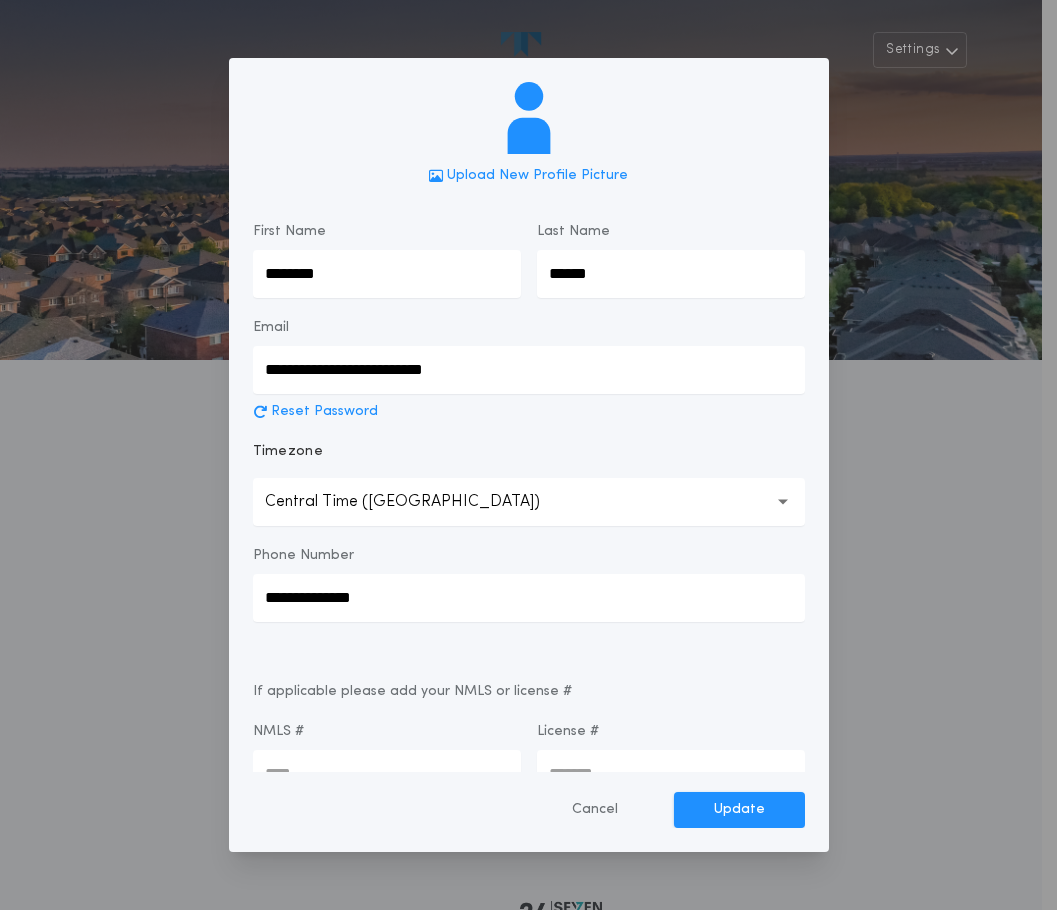 scroll, scrollTop: 0, scrollLeft: 0, axis: both 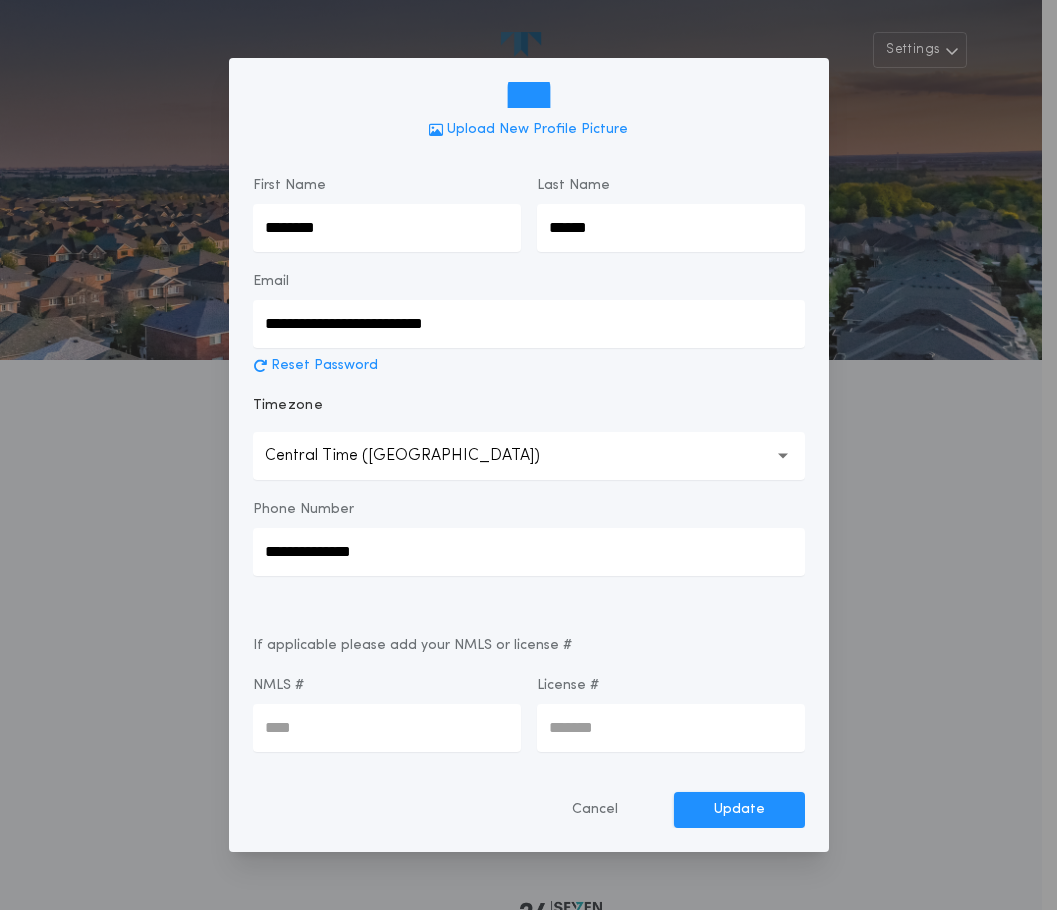 click on "Upload New Profile Picture" at bounding box center [537, 130] 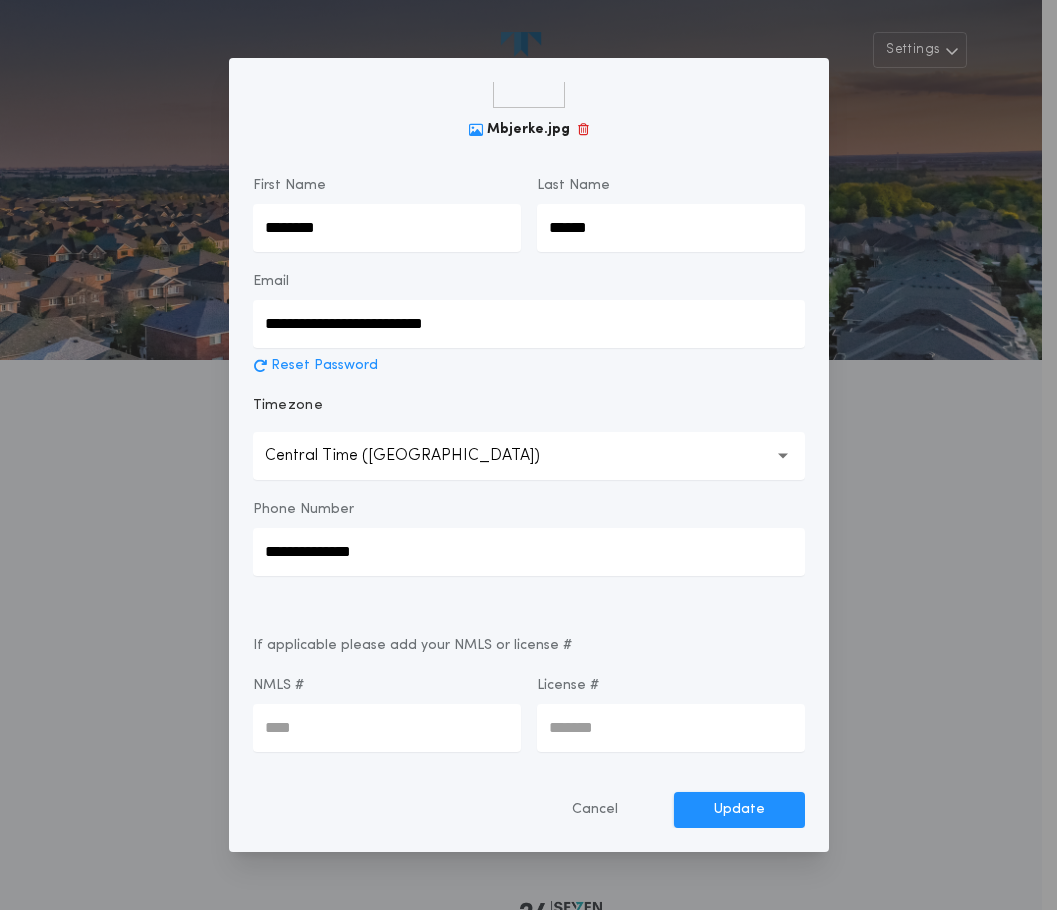 scroll, scrollTop: 0, scrollLeft: 0, axis: both 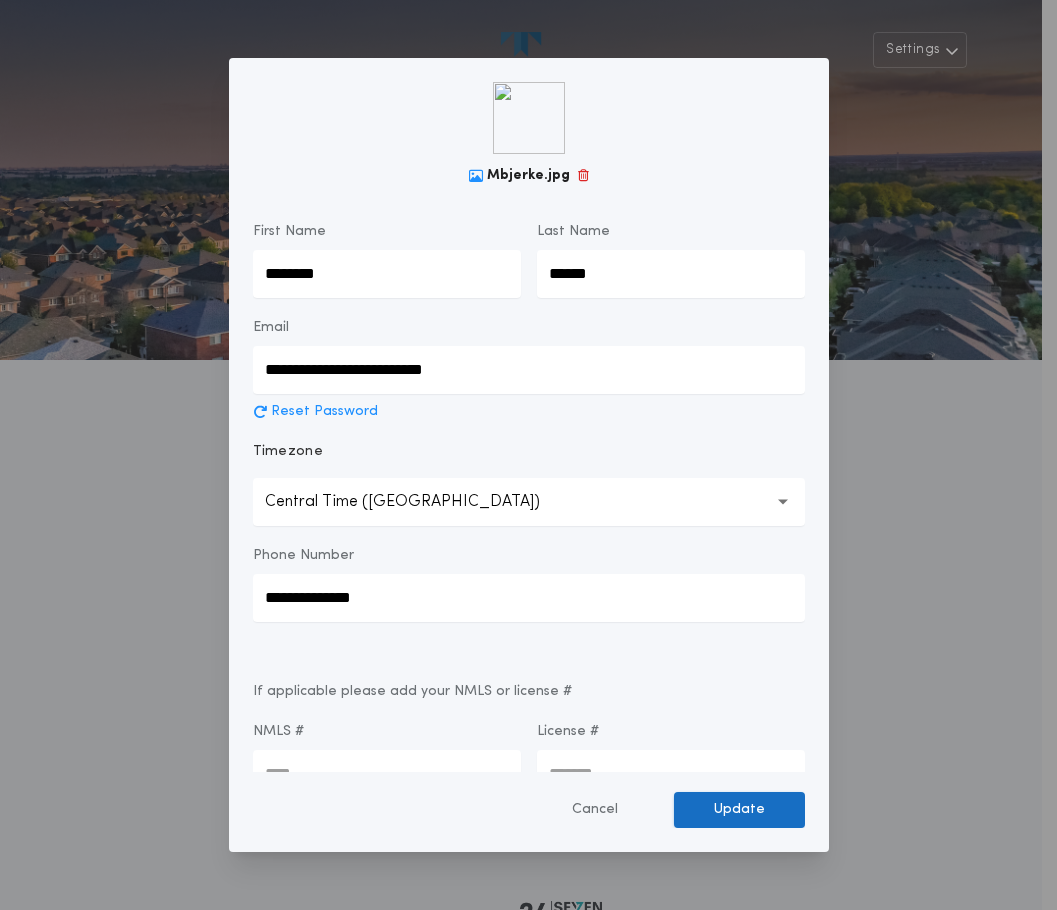 click on "Update" at bounding box center [739, 810] 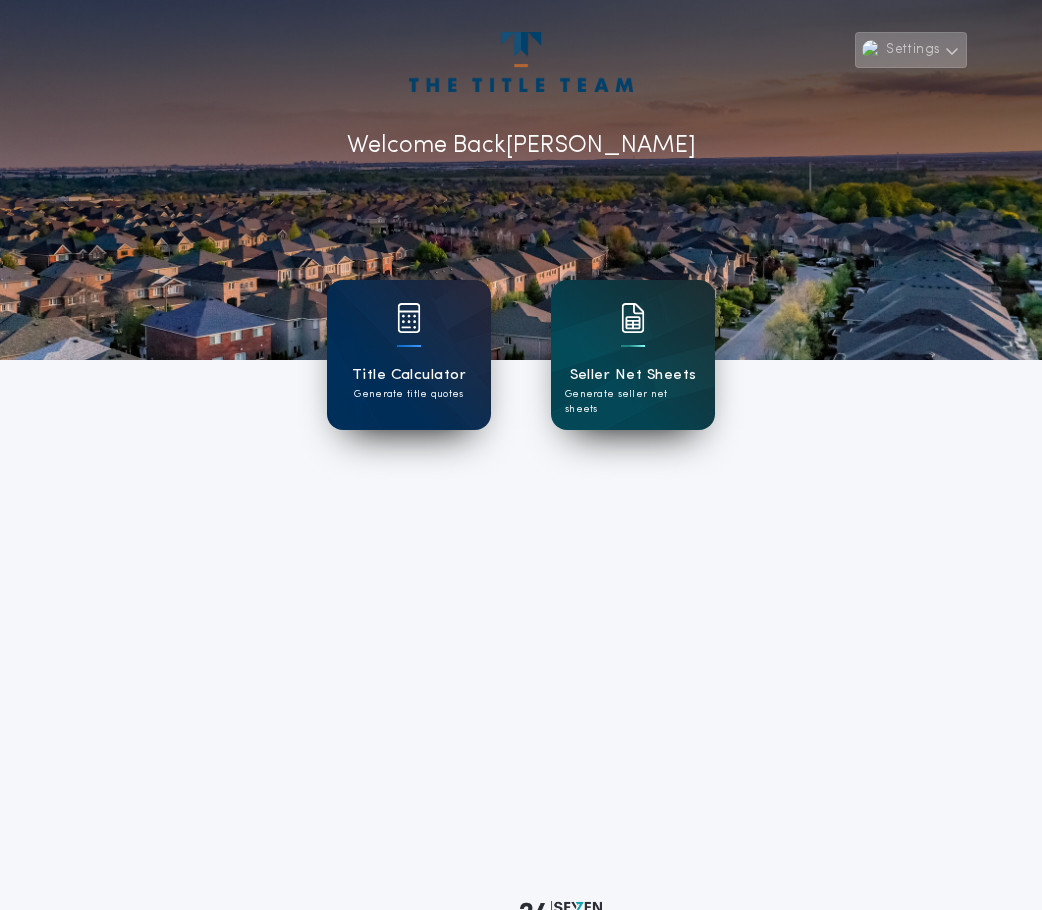 click on "Settings" at bounding box center (911, 50) 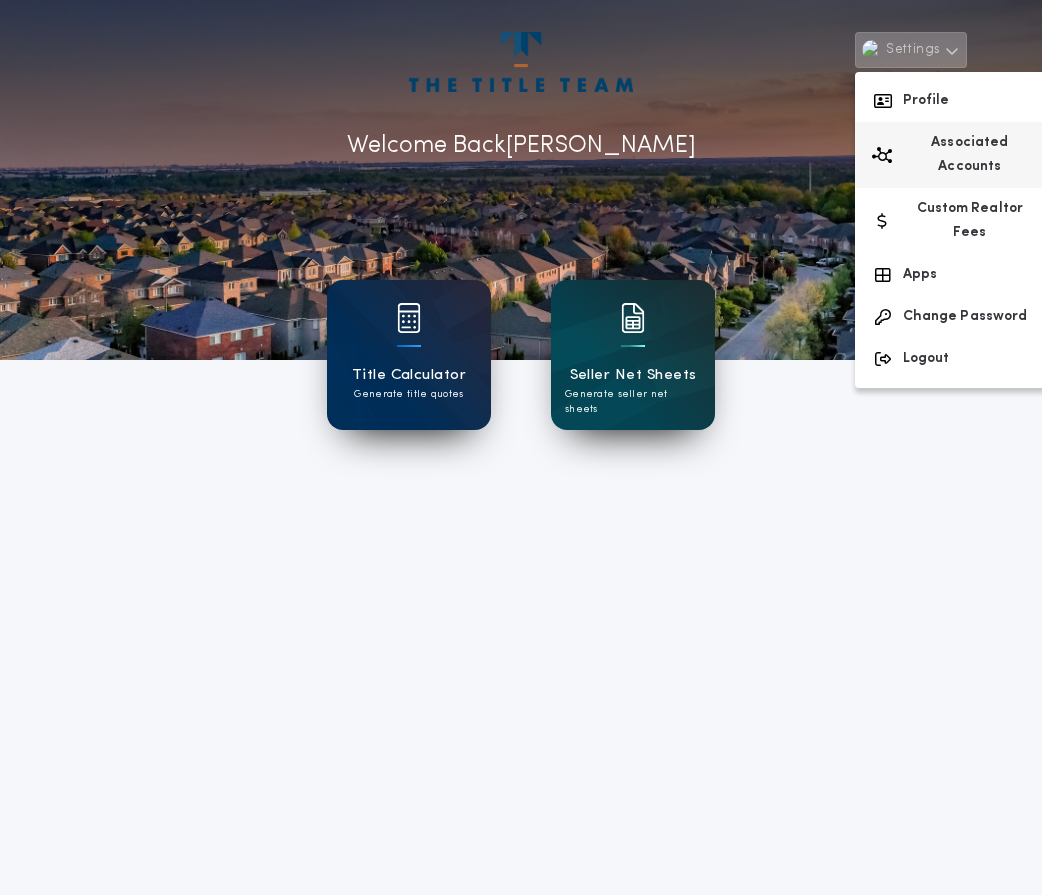 click on "Associated Accounts" at bounding box center (954, 155) 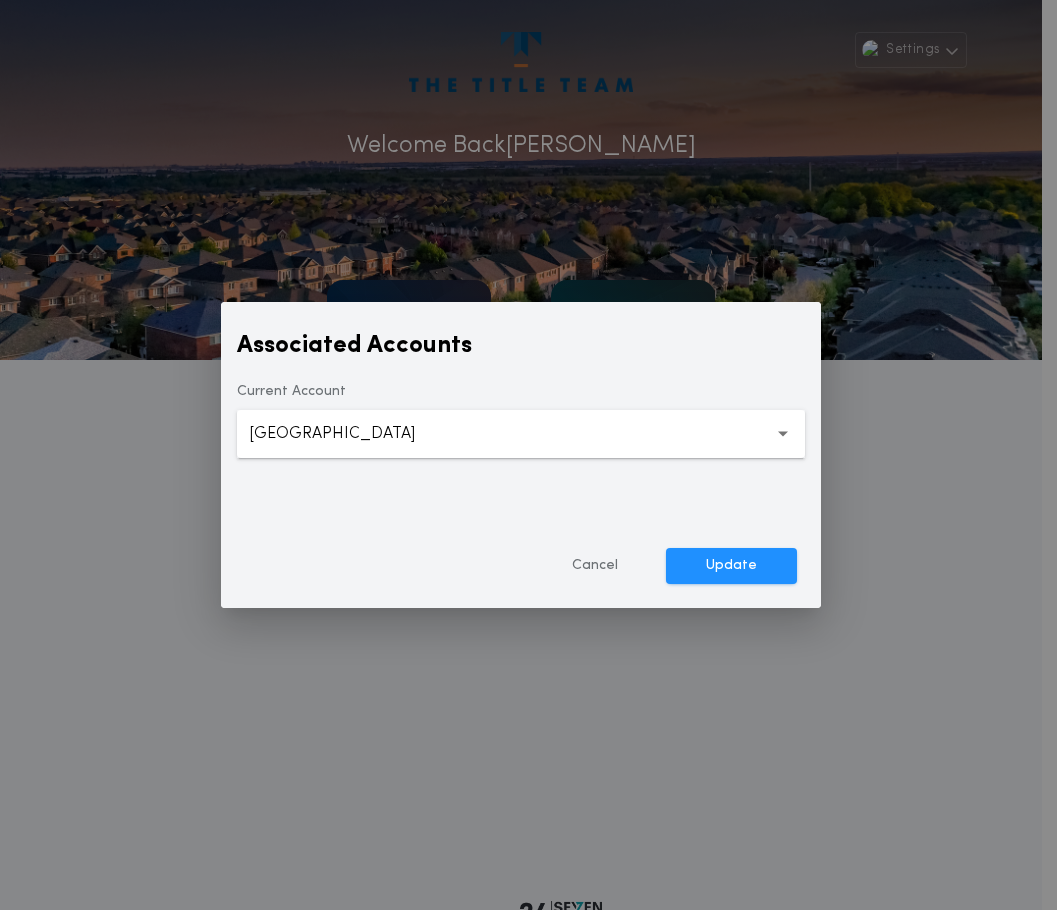 click on "**********" at bounding box center (521, 434) 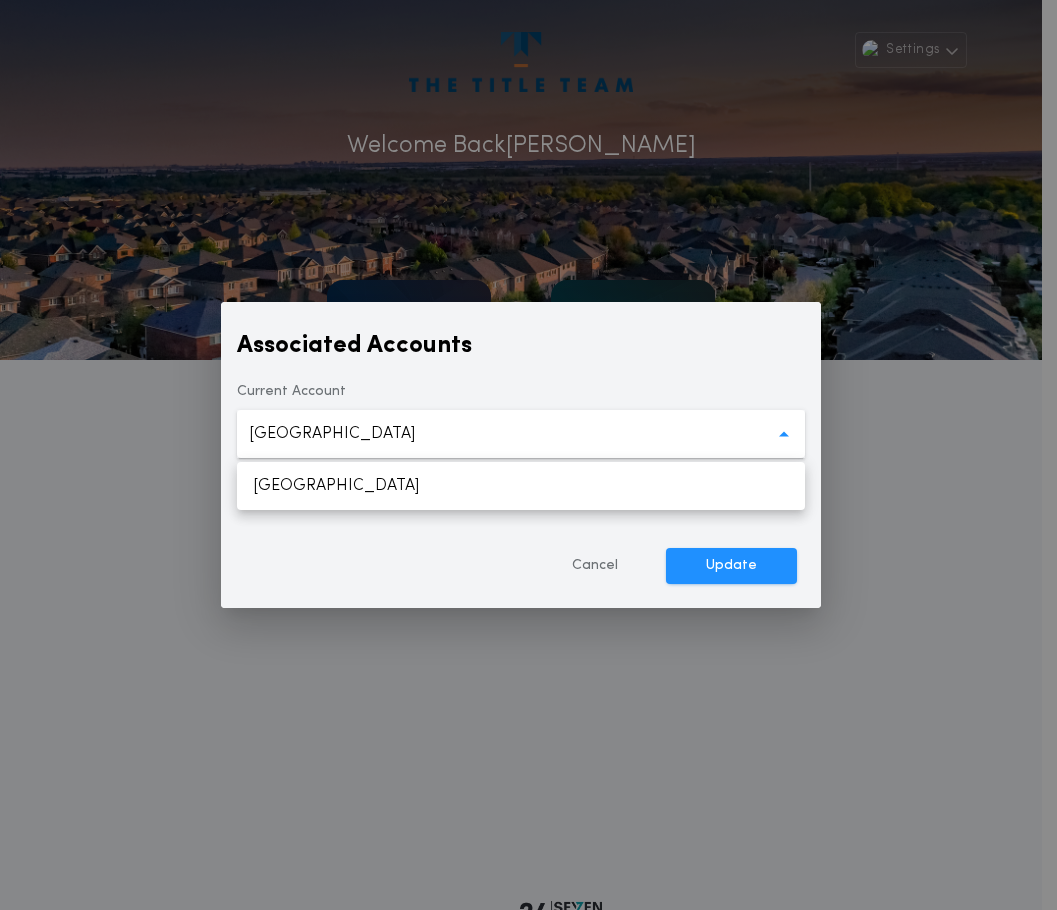 click on "**********" at bounding box center (521, 434) 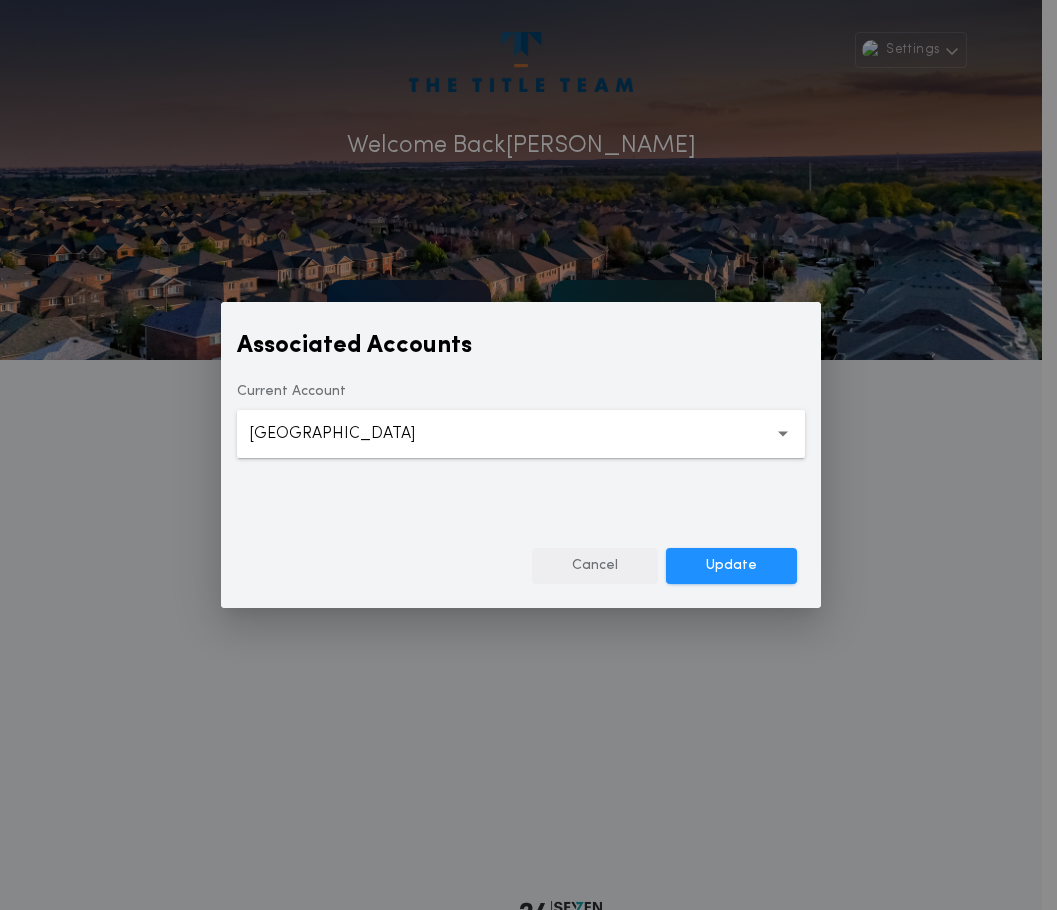 click on "Cancel" at bounding box center [595, 566] 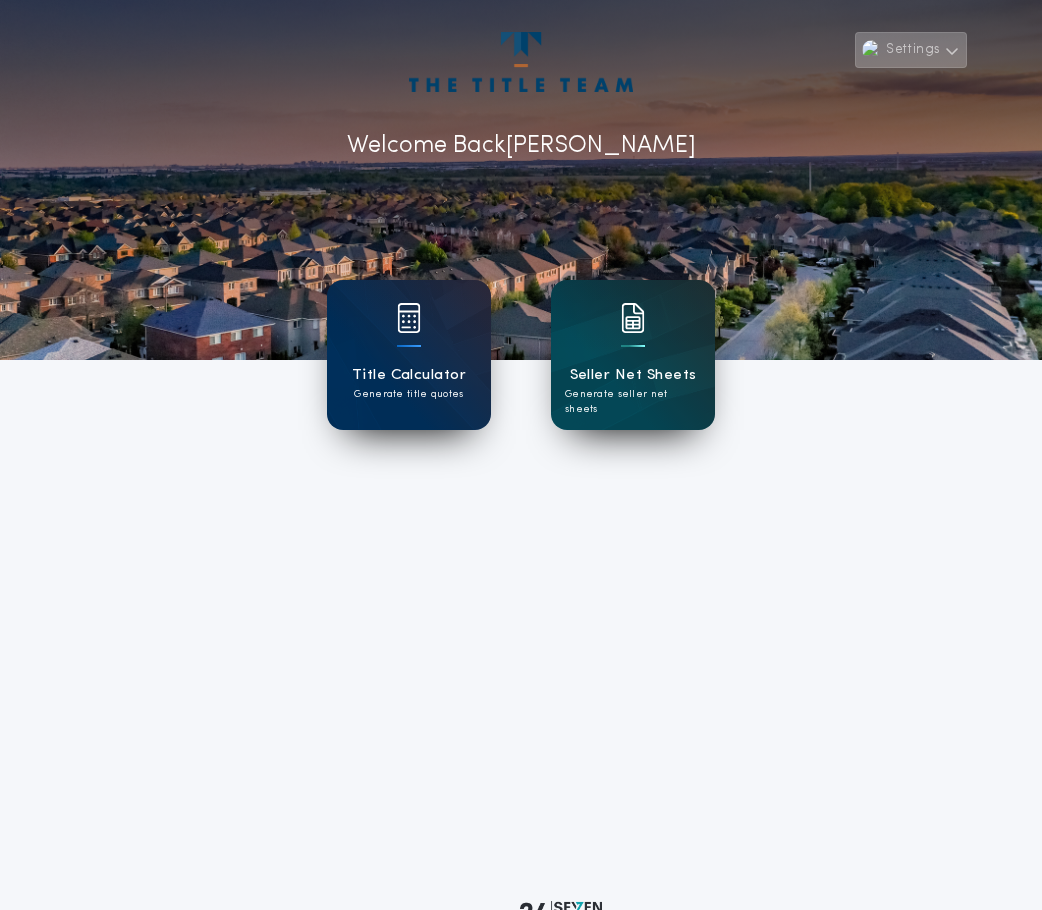 click on "Settings" at bounding box center [911, 50] 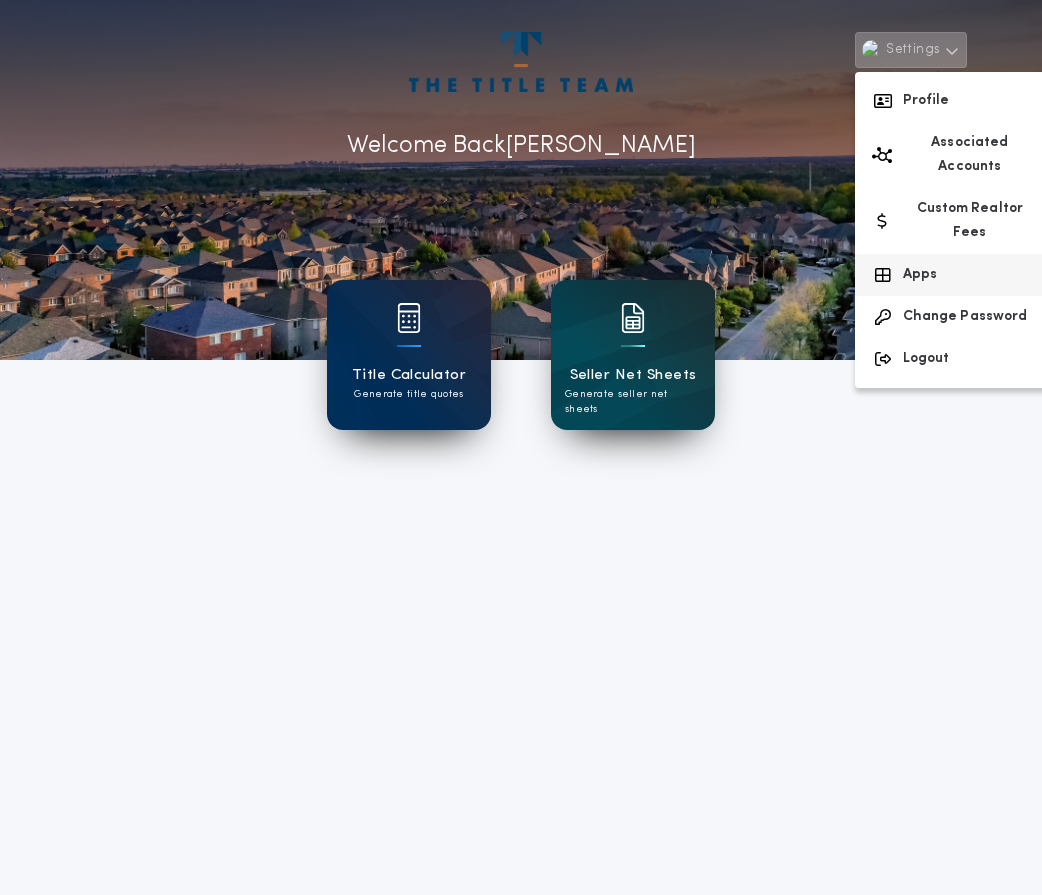 click on "Apps" at bounding box center (954, 275) 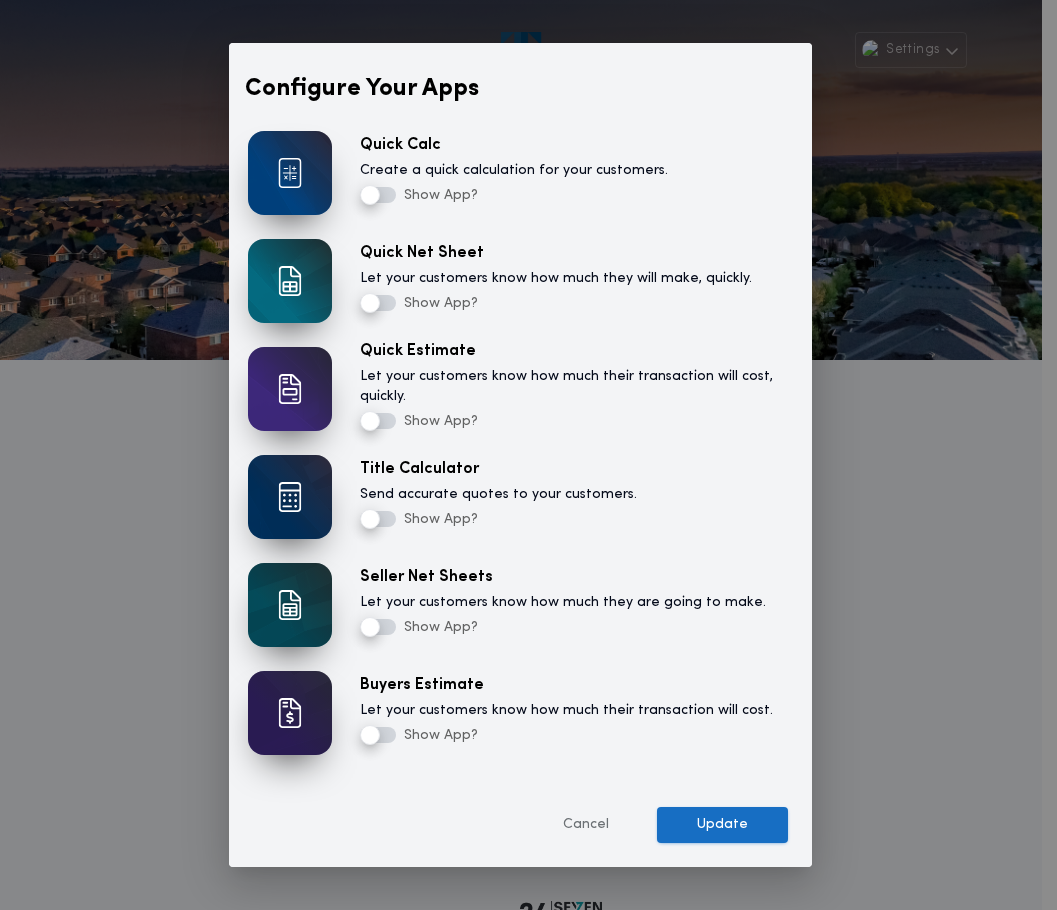 click on "Update" at bounding box center [722, 825] 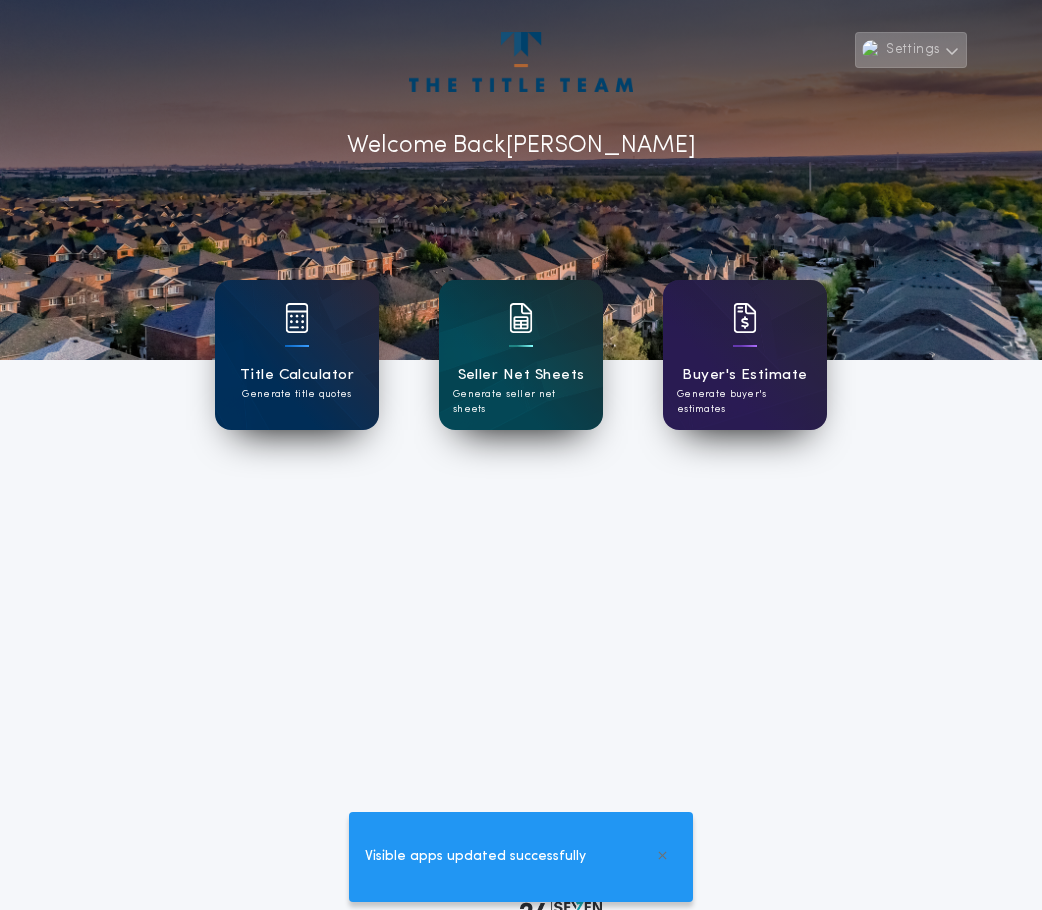 click on "Settings" at bounding box center (911, 50) 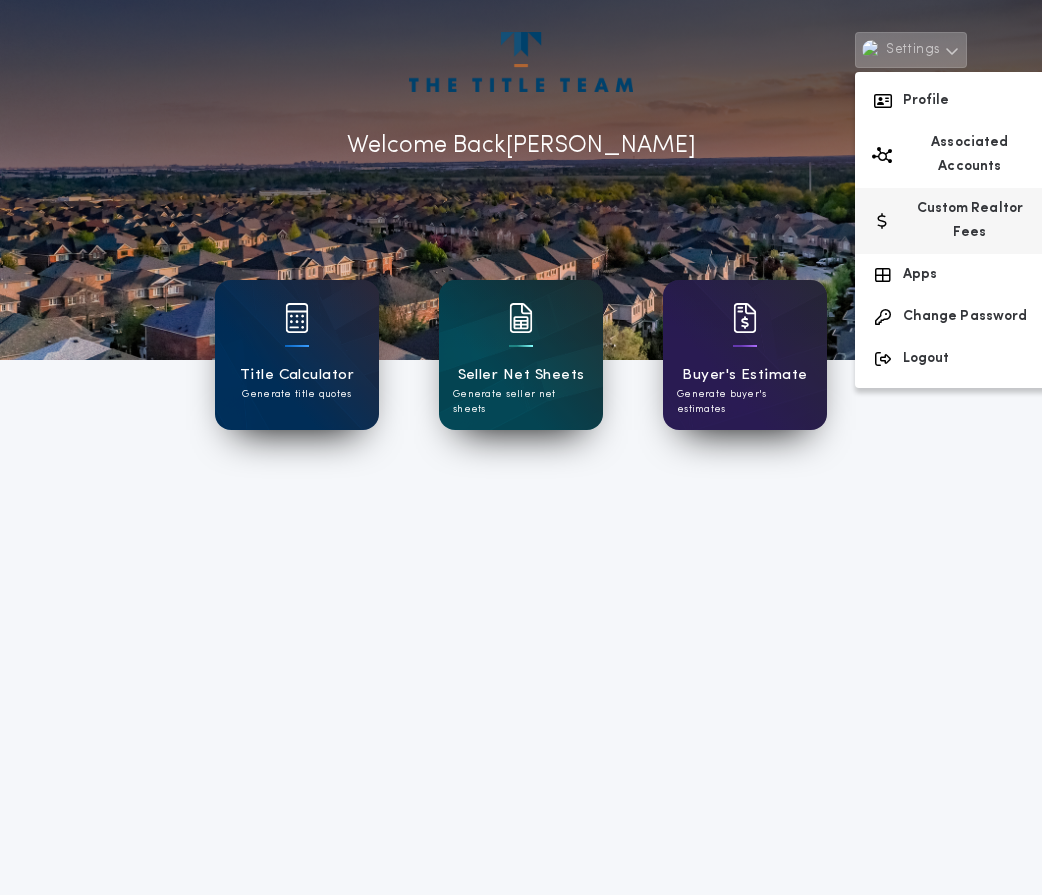 click on "Custom Realtor Fees" at bounding box center [954, 221] 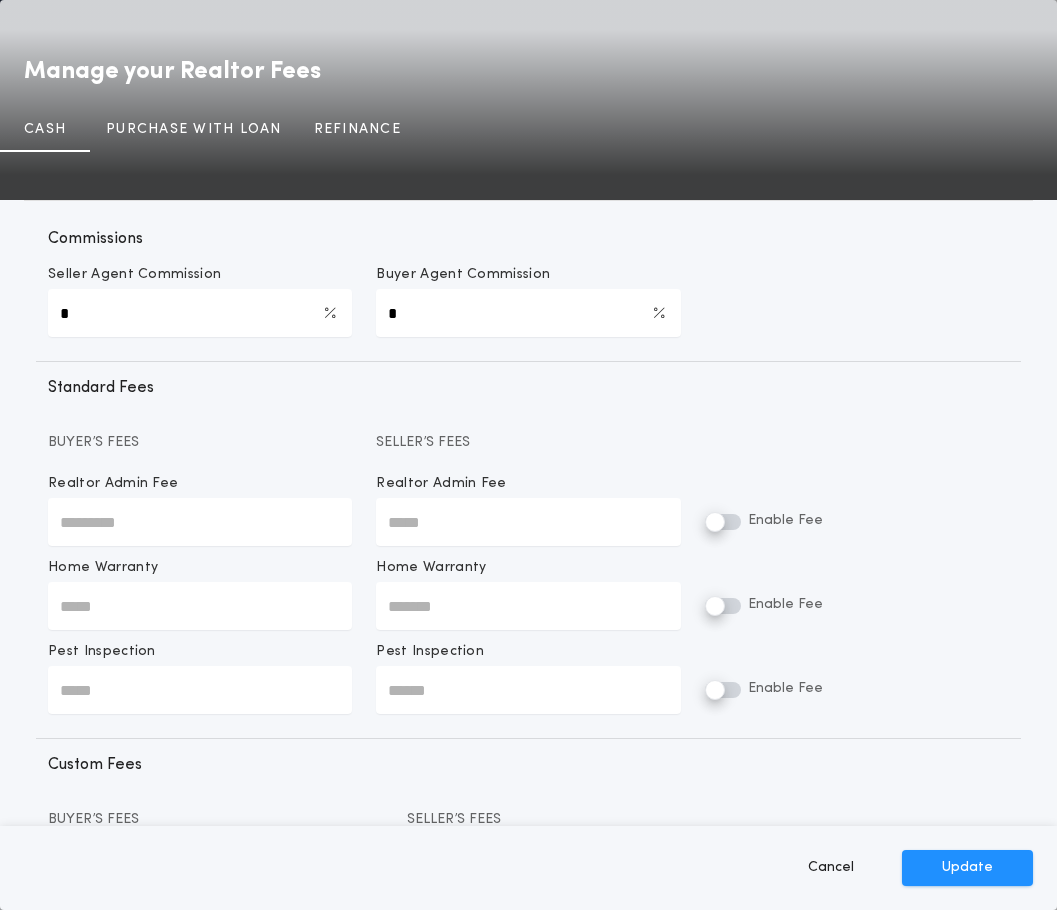 type on "*****" 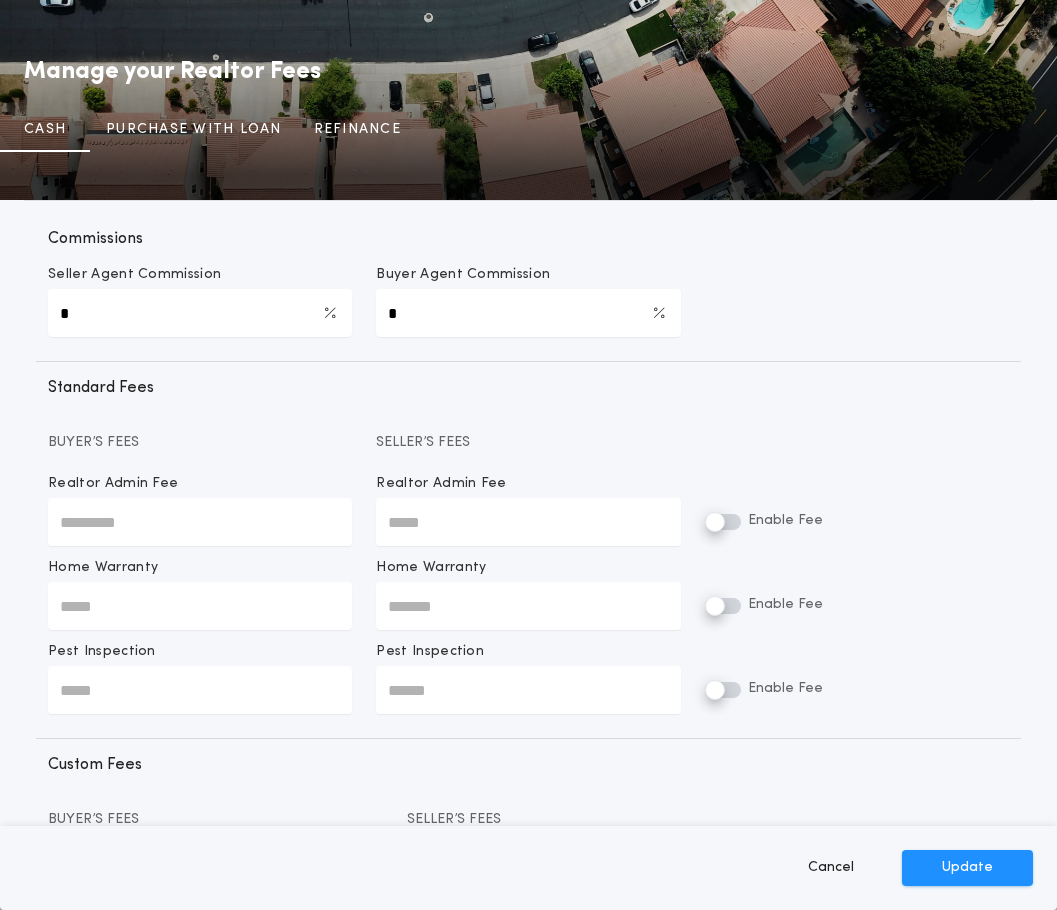 type on "*****" 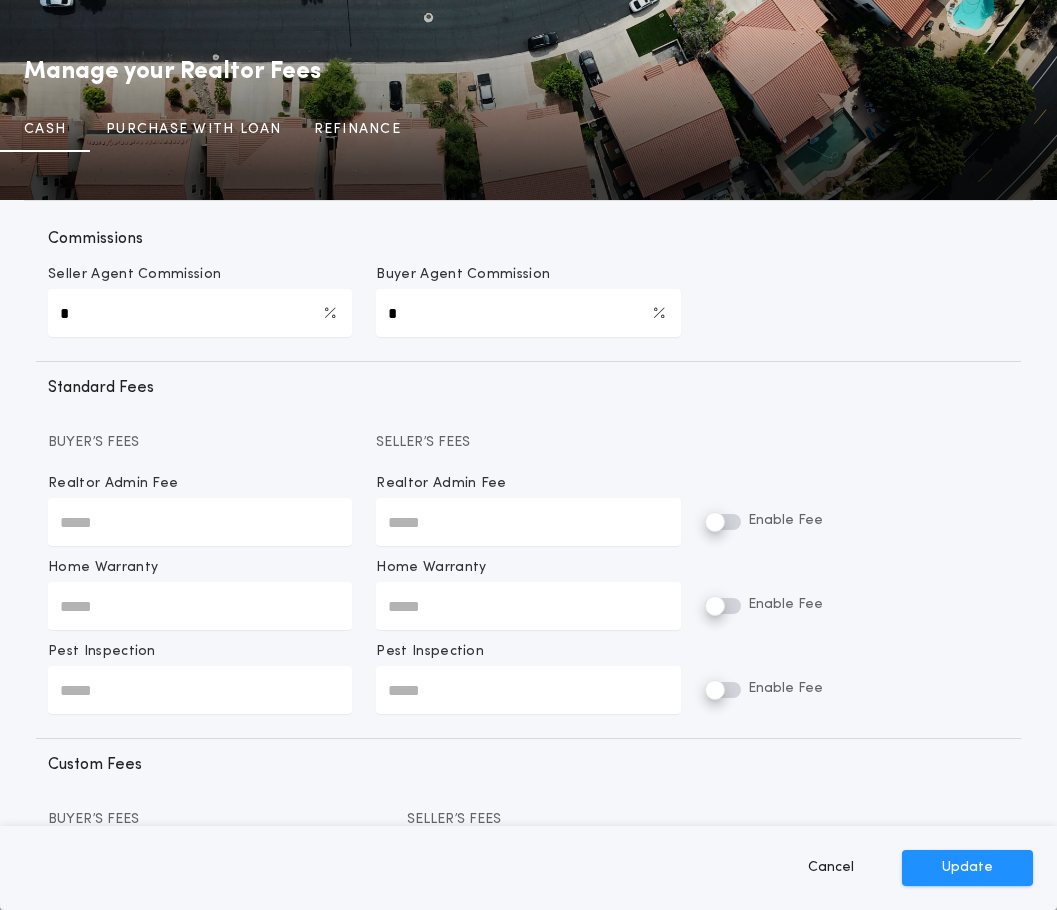 drag, startPoint x: 99, startPoint y: 314, endPoint x: -371, endPoint y: 207, distance: 482.02594 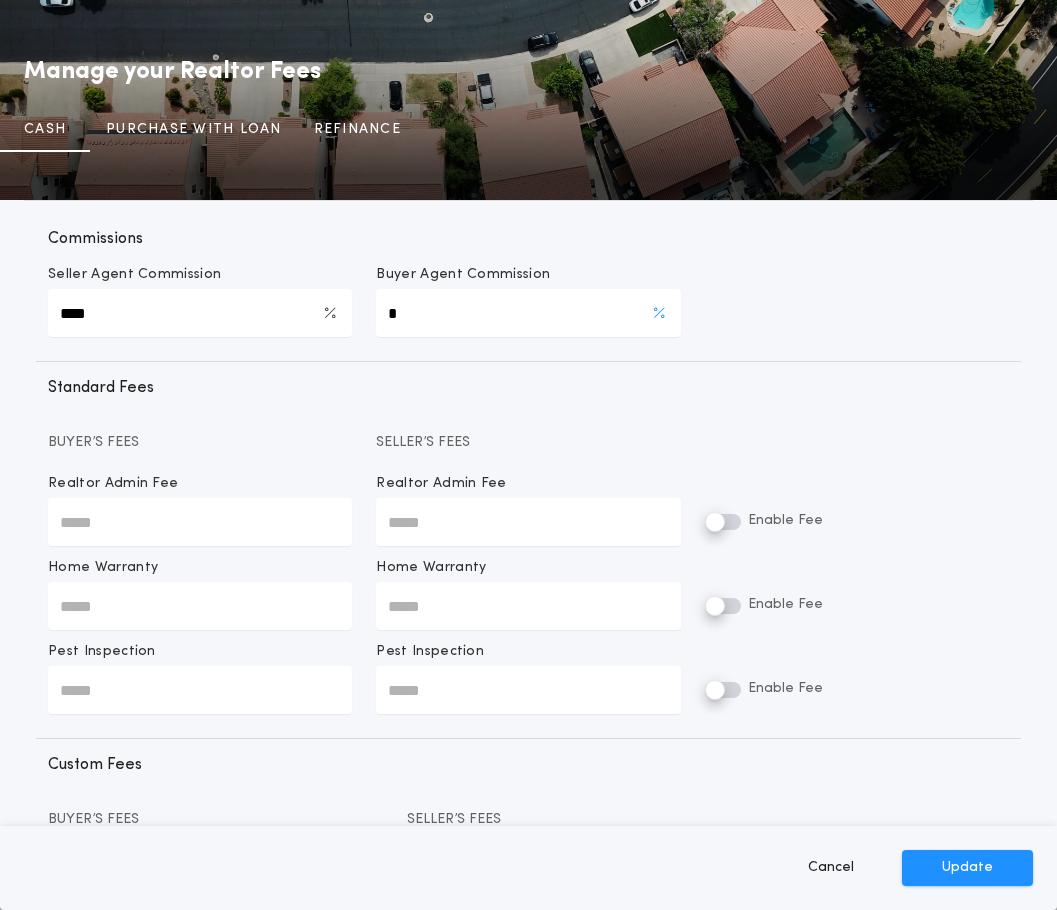 type on "****" 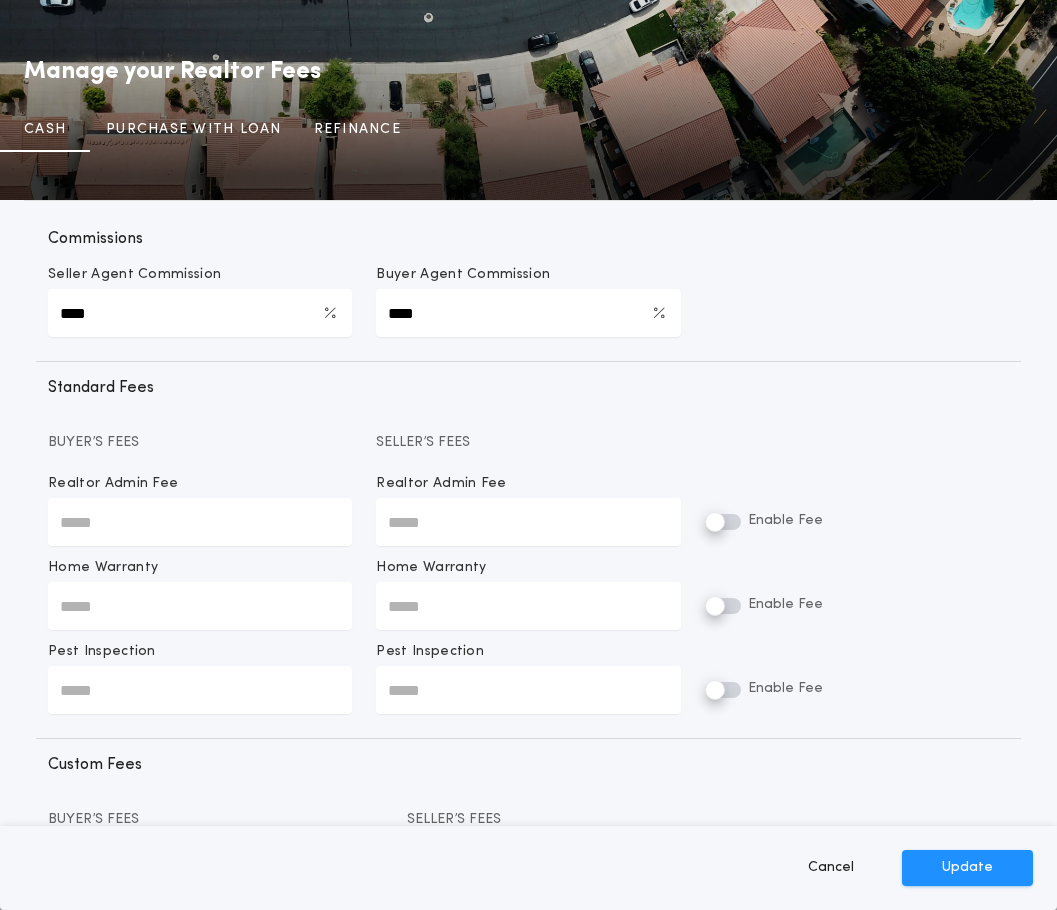 type on "****" 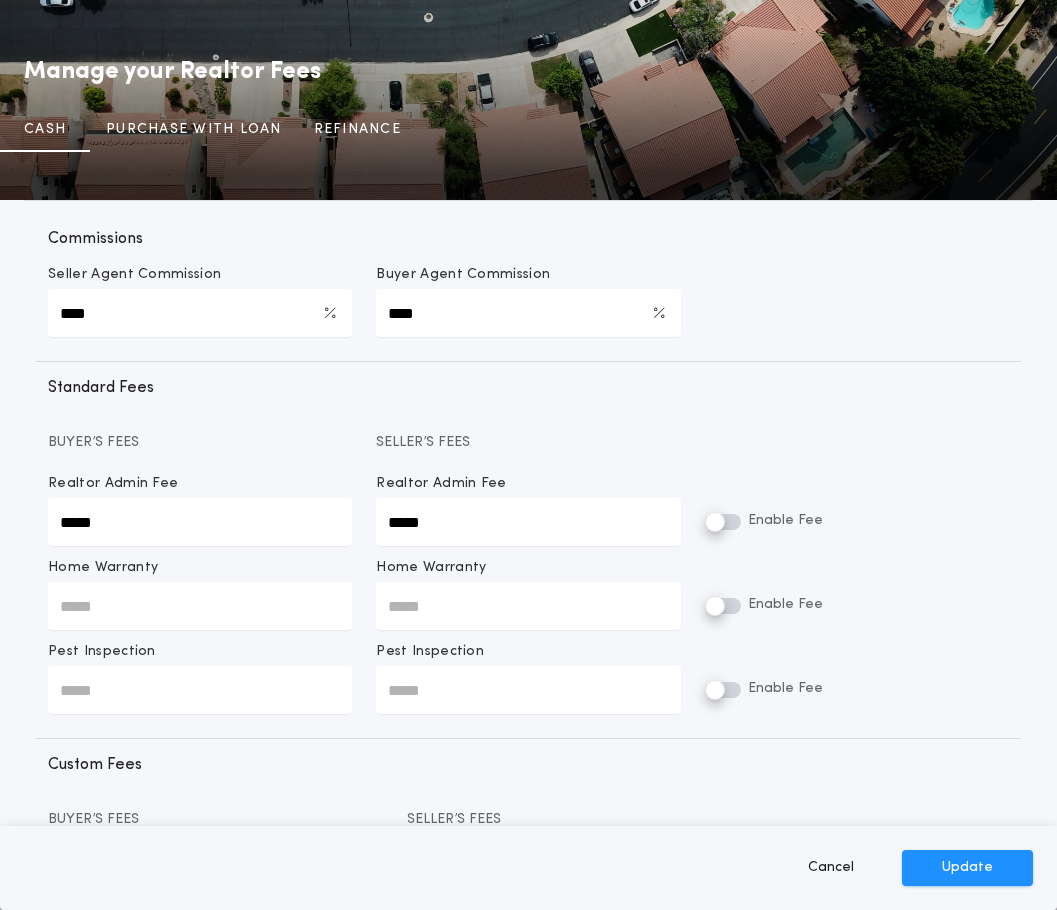 click on "*****" at bounding box center (200, 522) 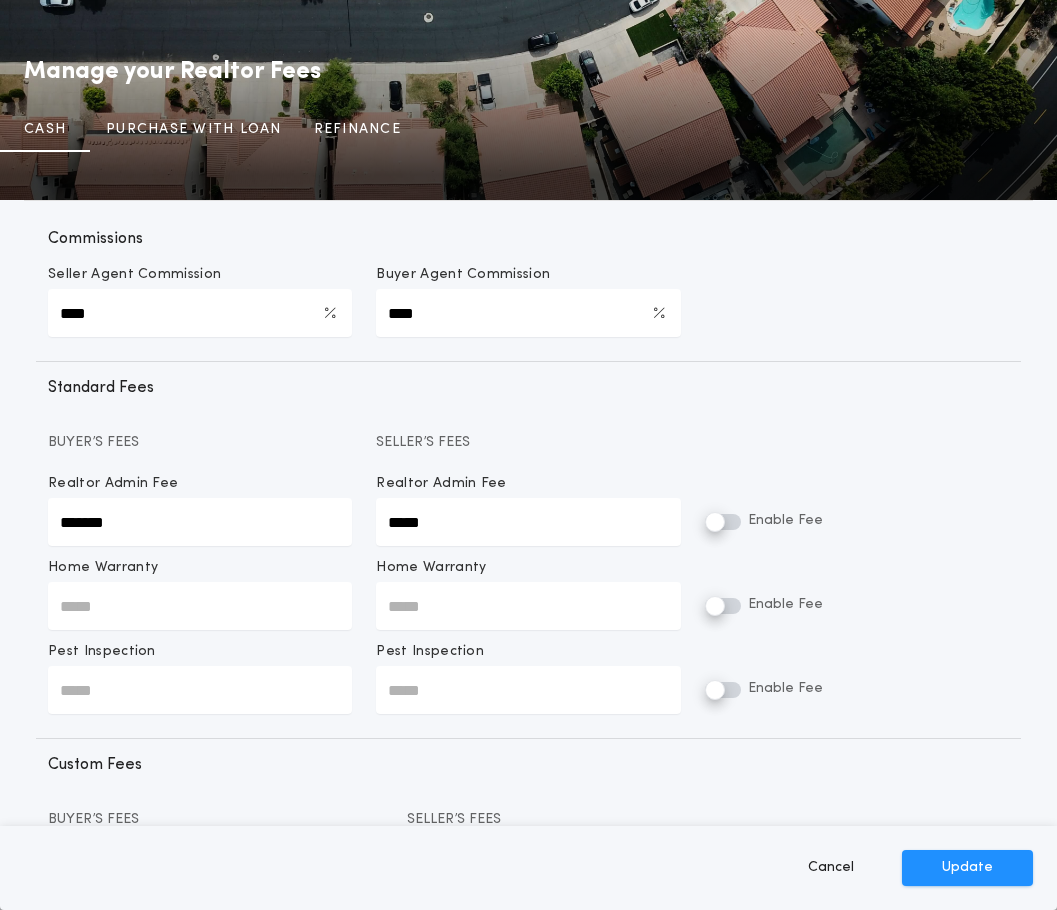 type on "*******" 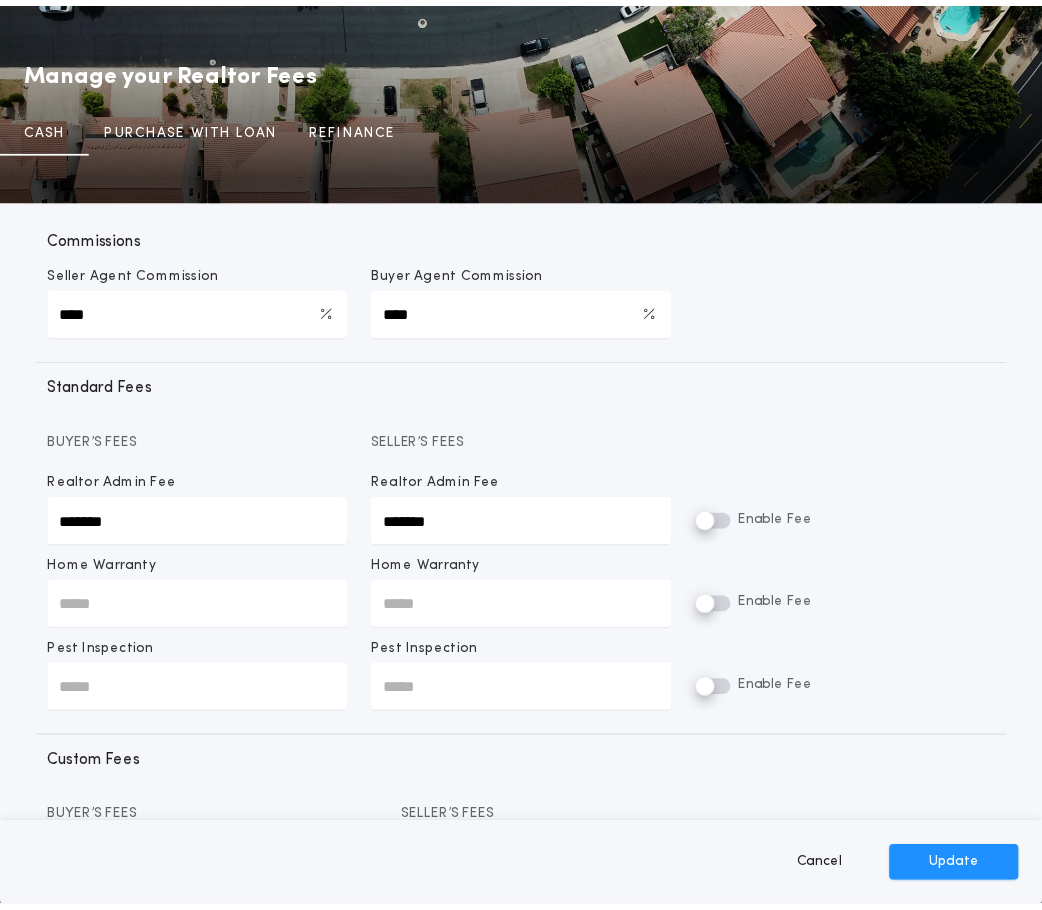 scroll, scrollTop: 77, scrollLeft: 0, axis: vertical 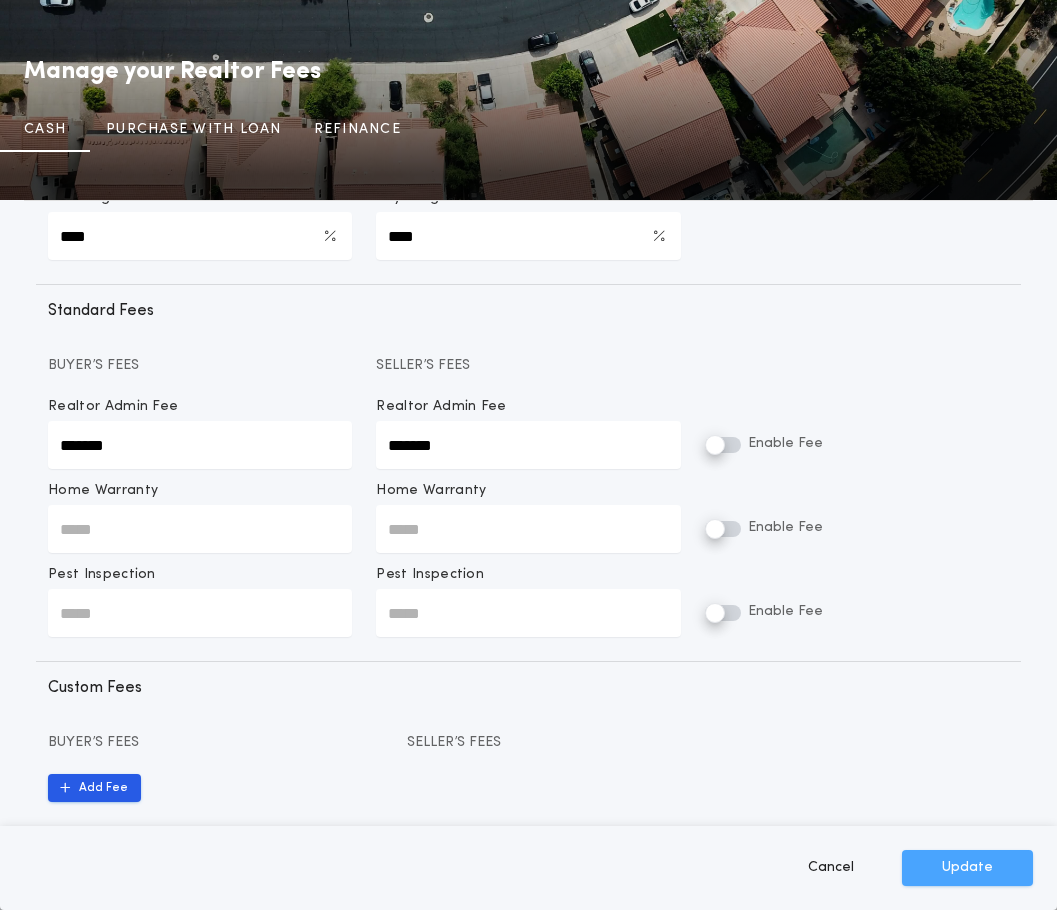 type on "*******" 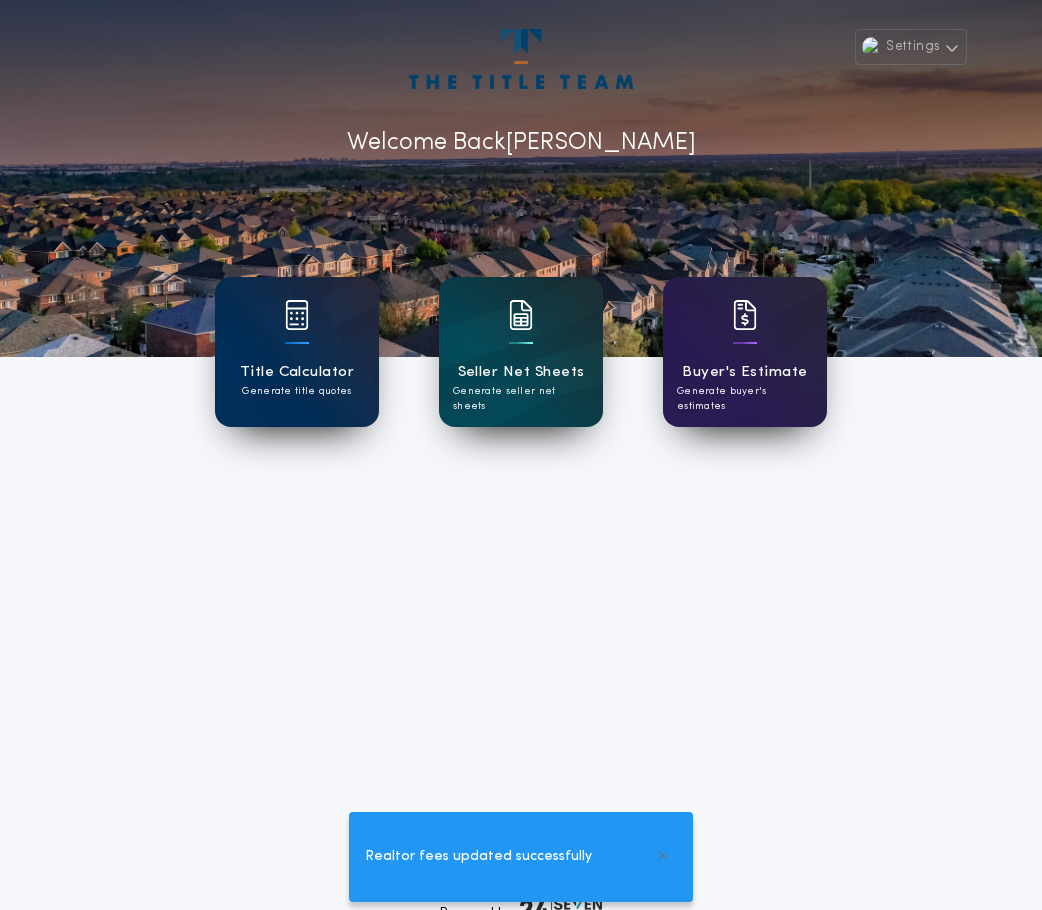 scroll, scrollTop: 0, scrollLeft: 0, axis: both 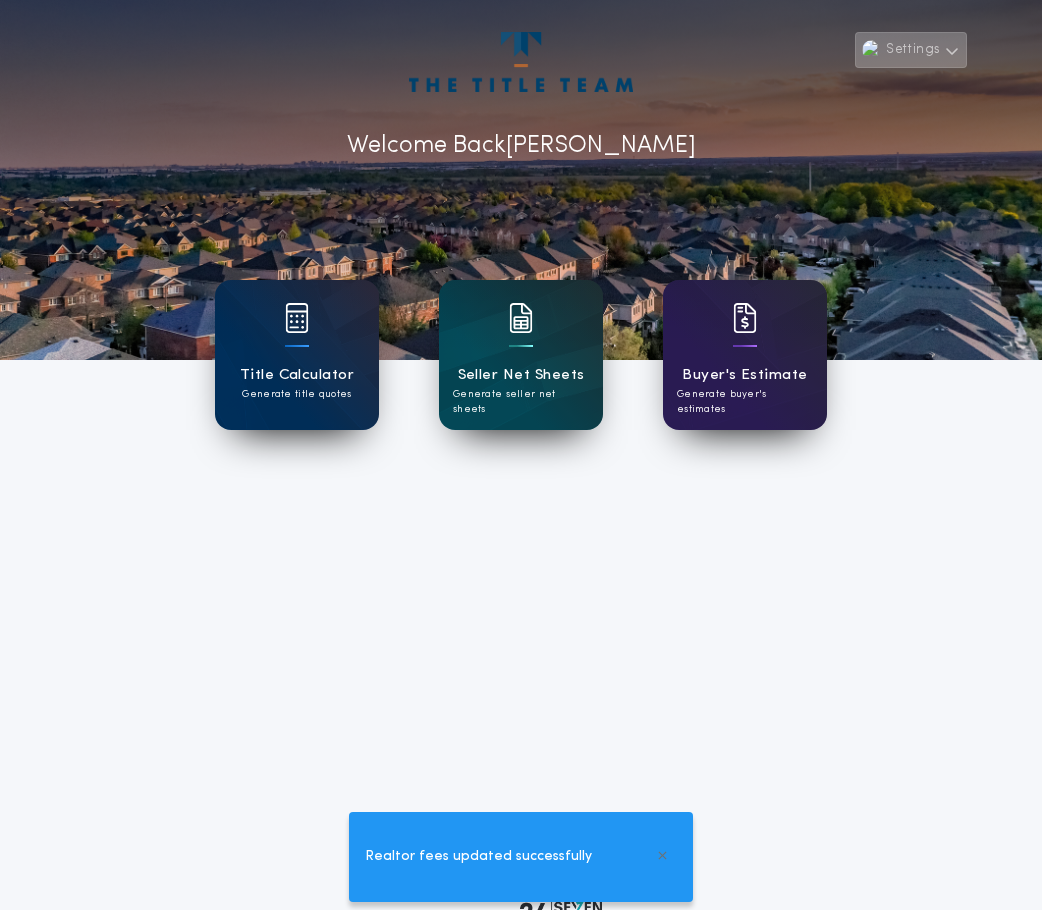click at bounding box center (952, 51) 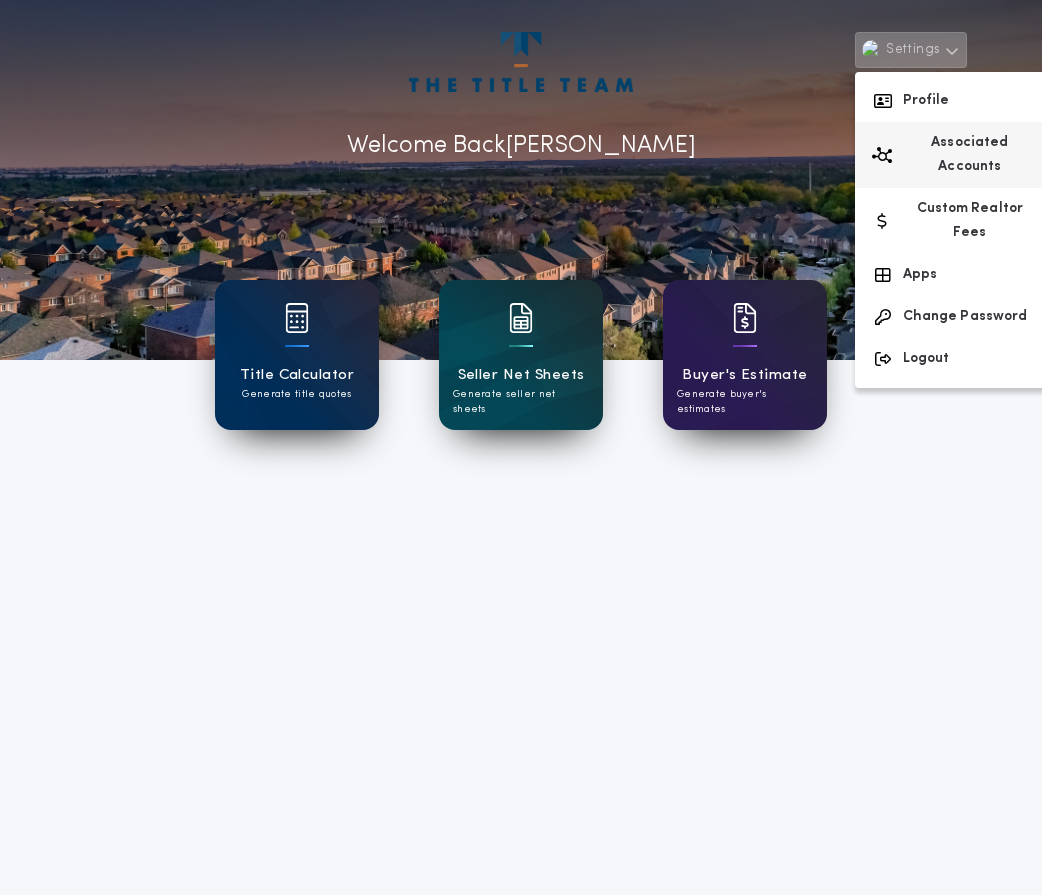 click on "Associated Accounts" at bounding box center [954, 155] 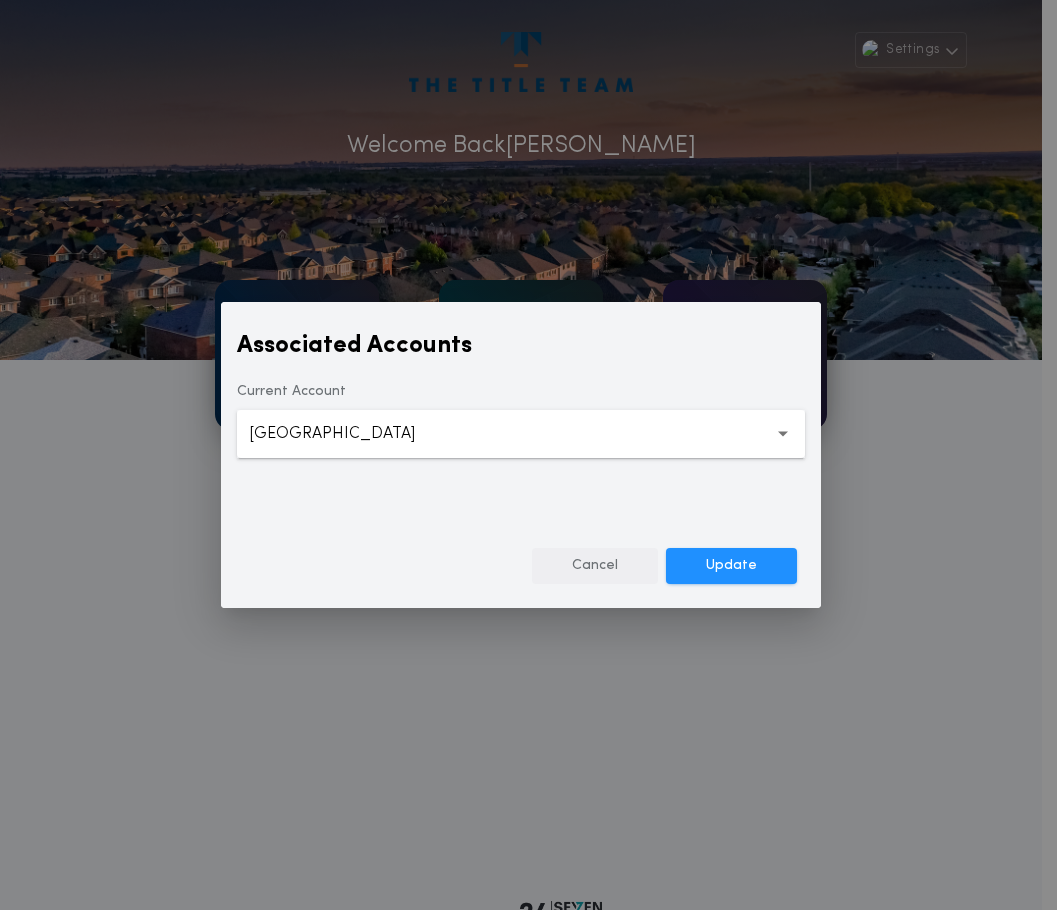 click on "Cancel" at bounding box center (595, 566) 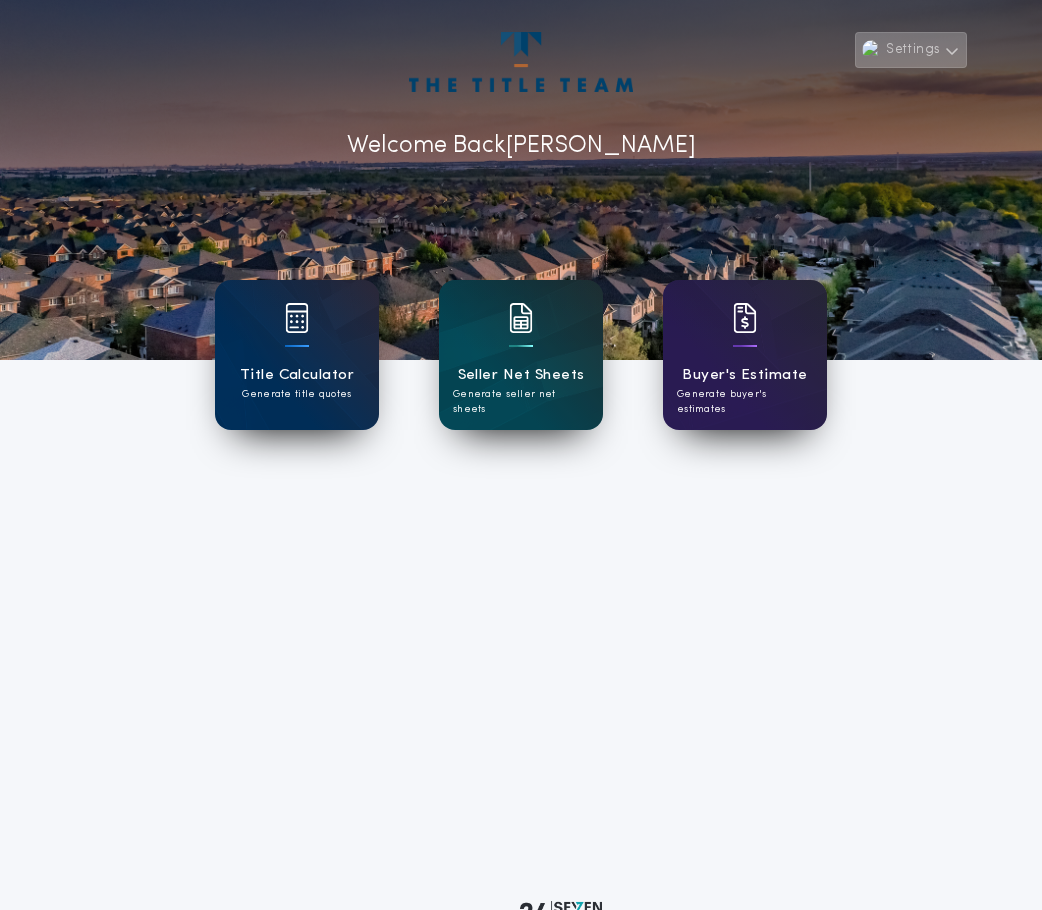 click on "Settings" at bounding box center [911, 50] 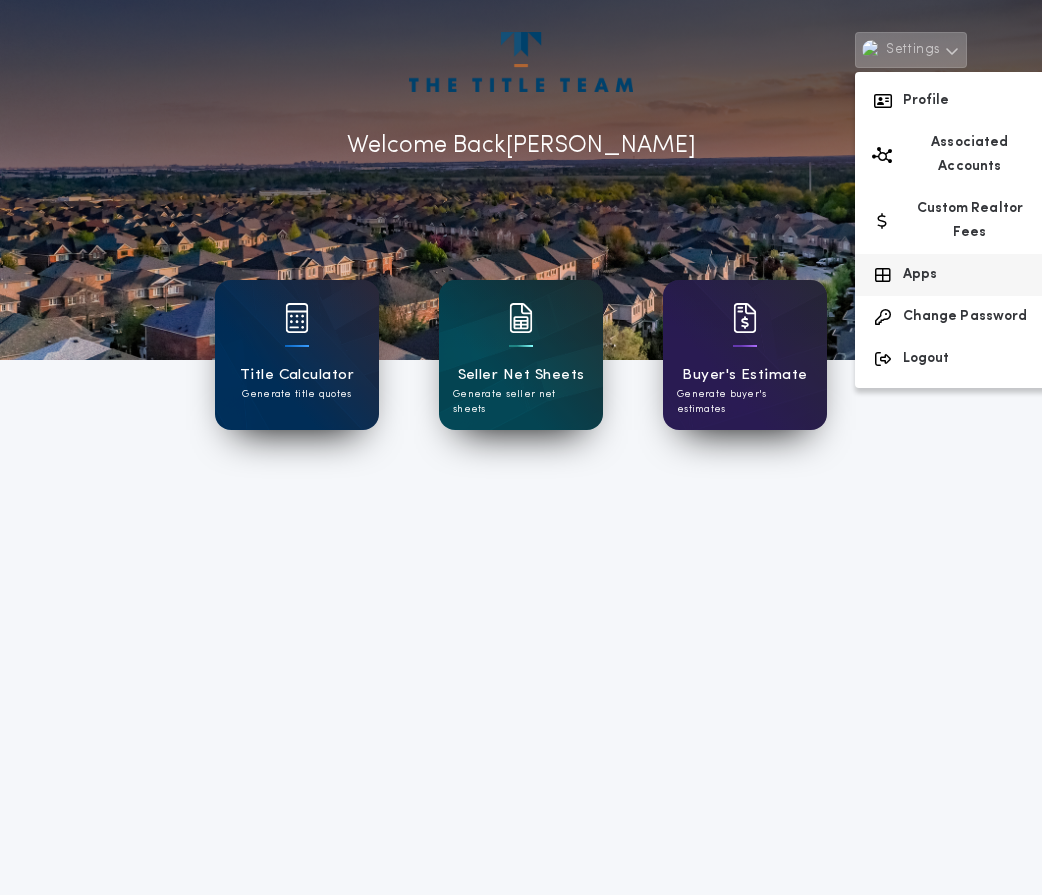 click on "Apps" at bounding box center (954, 275) 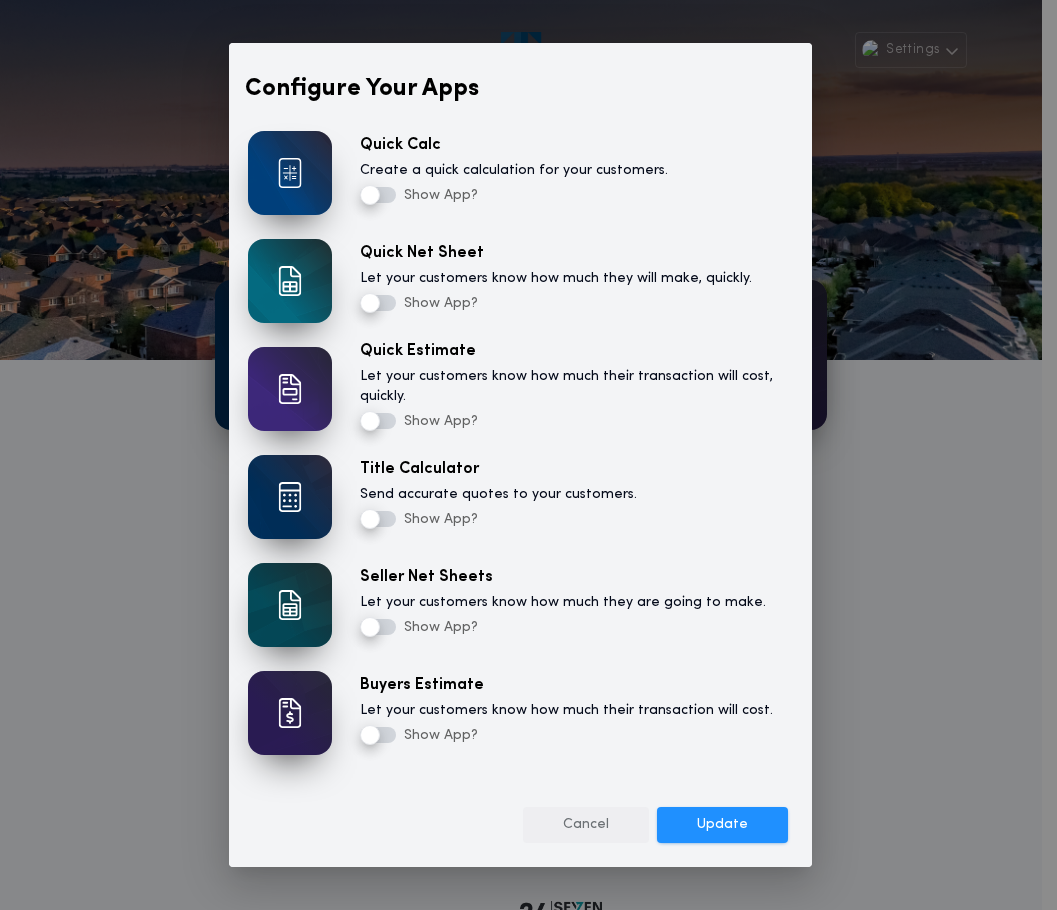 click on "Cancel" at bounding box center [586, 825] 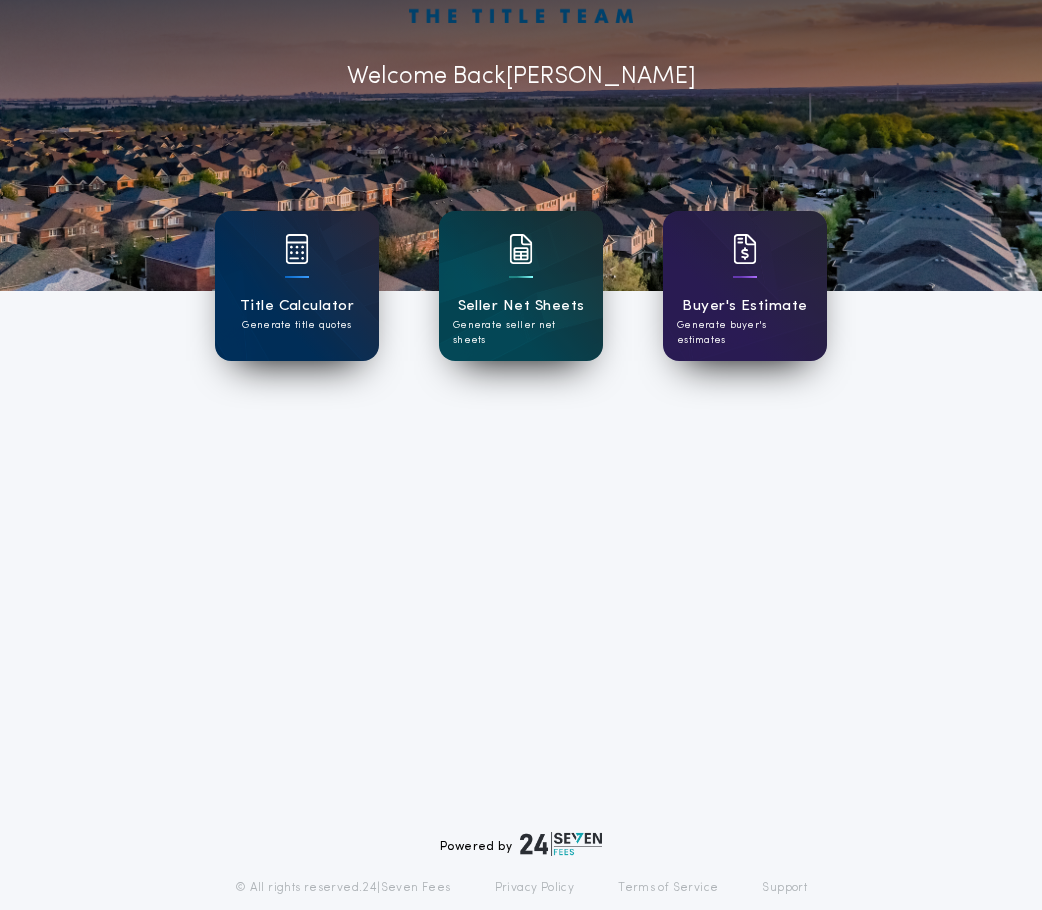 scroll, scrollTop: 0, scrollLeft: 0, axis: both 